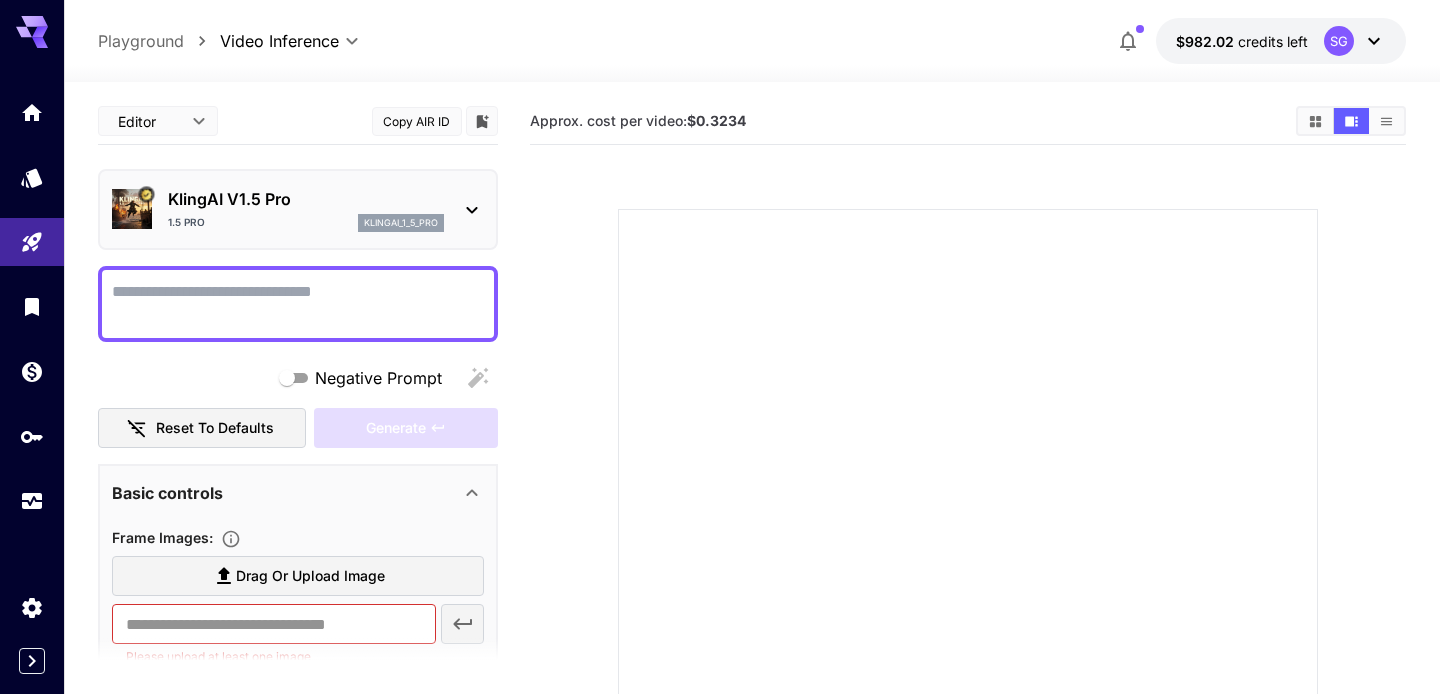 scroll, scrollTop: 0, scrollLeft: 0, axis: both 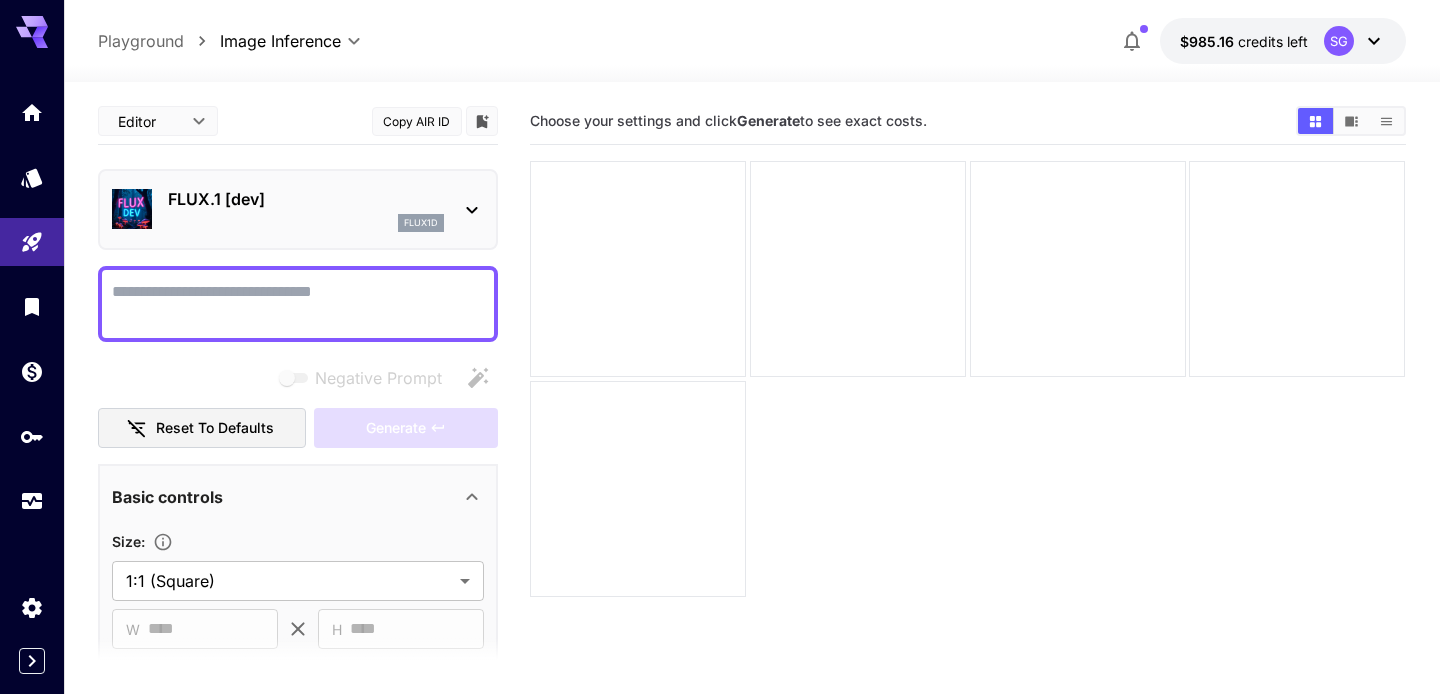 click on "FLUX.1 [dev]" at bounding box center (306, 199) 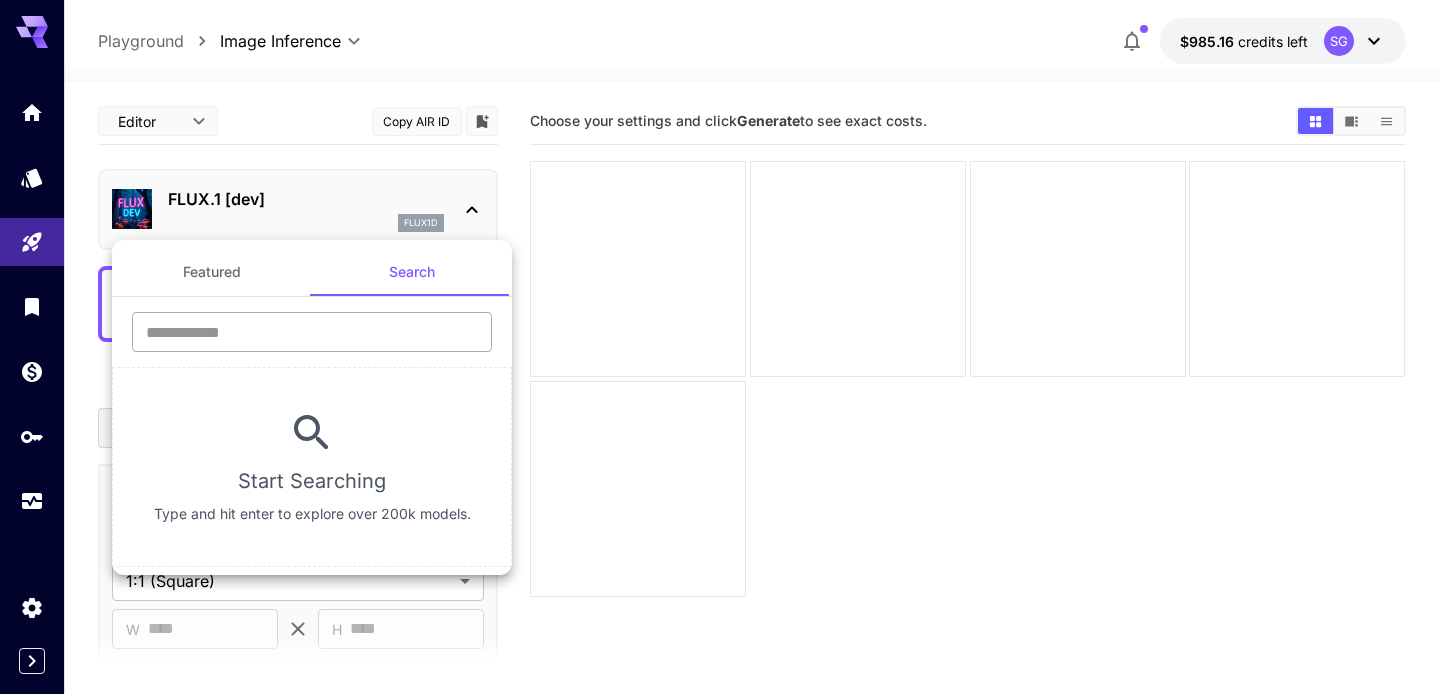 click at bounding box center (312, 332) 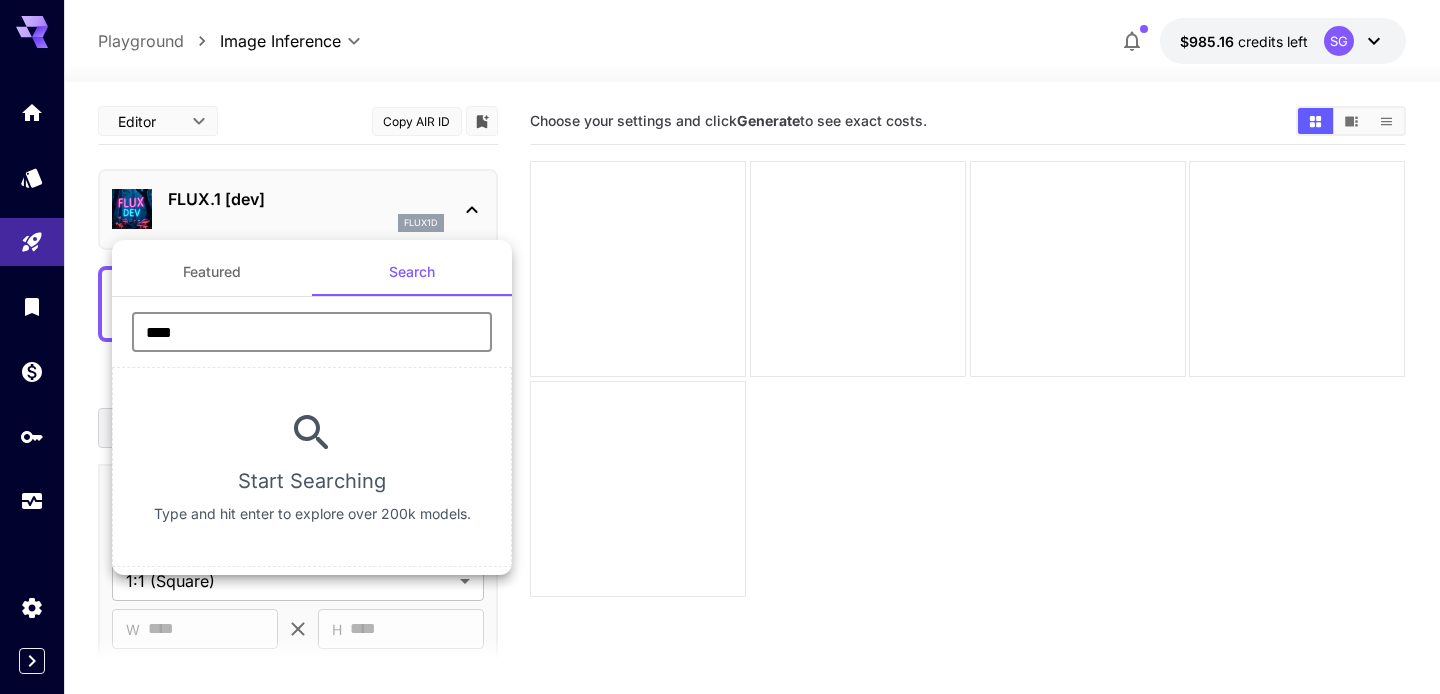 type on "****" 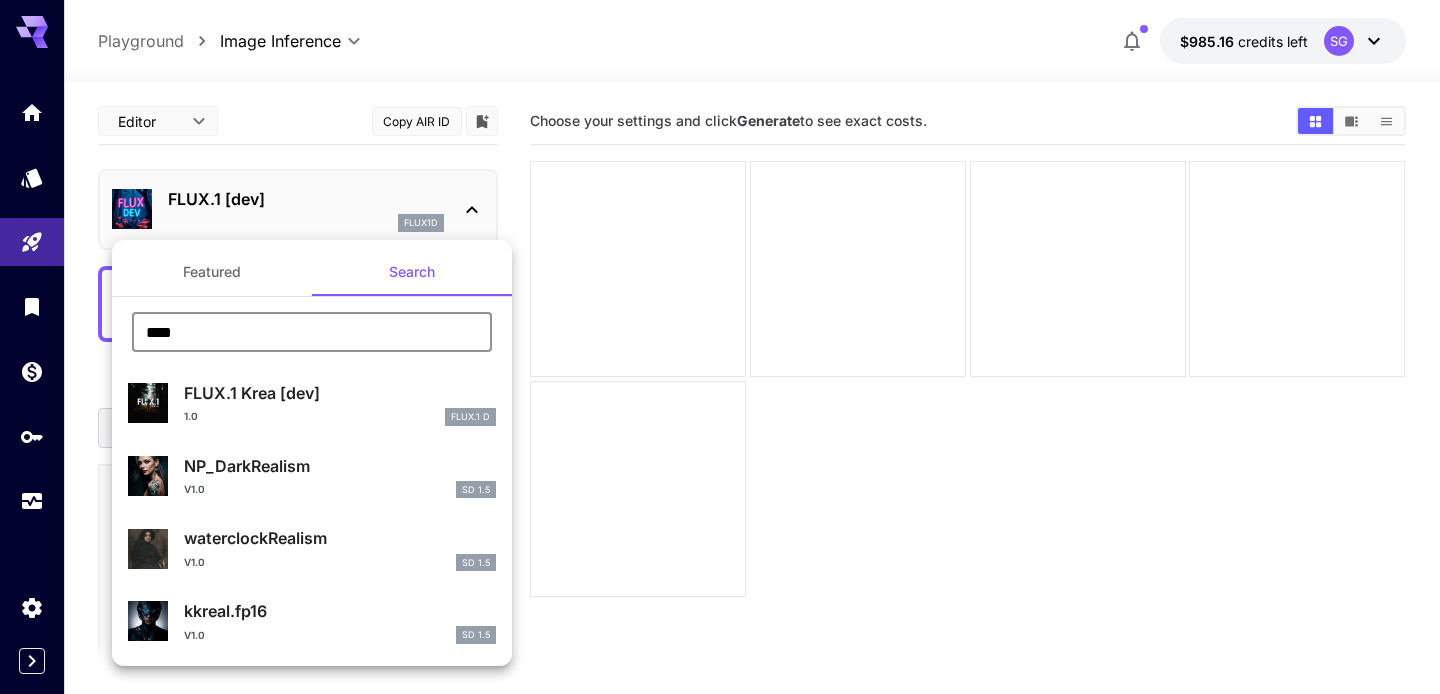 click on "FLUX.1 Krea [dev]" at bounding box center (340, 393) 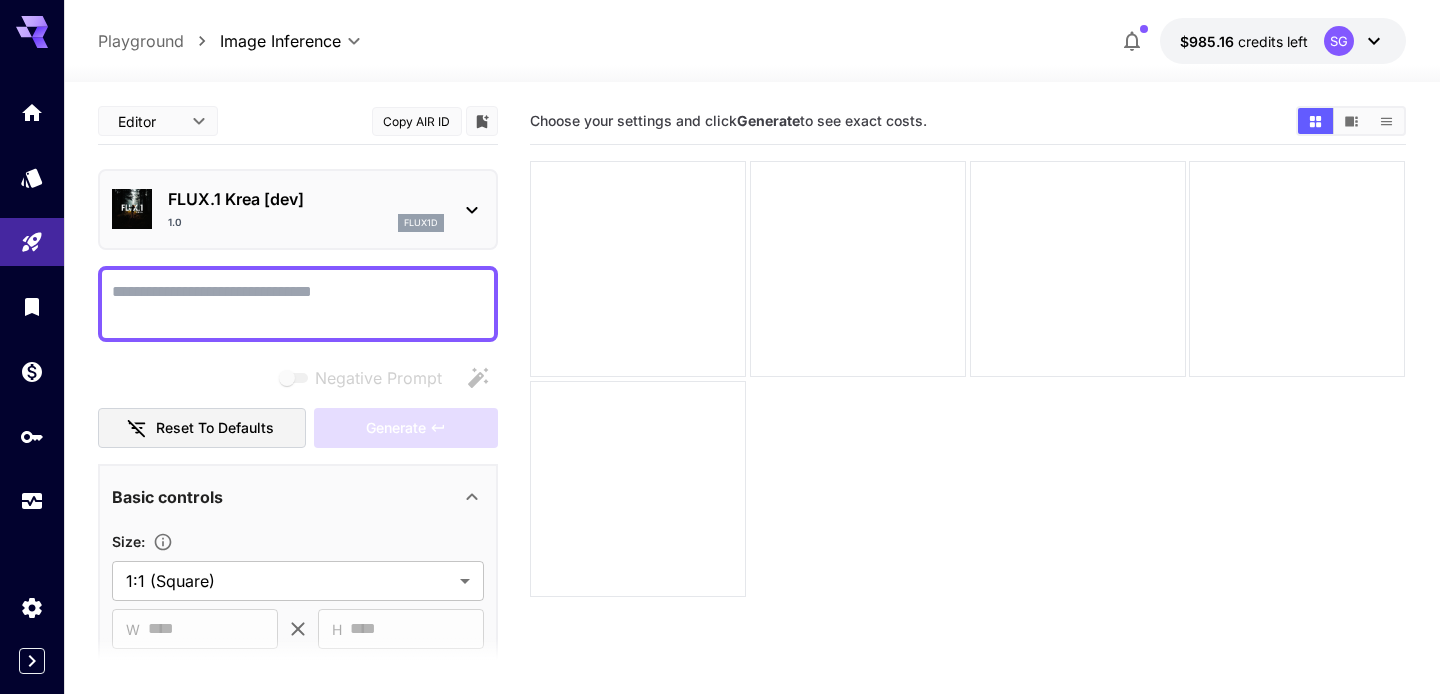click 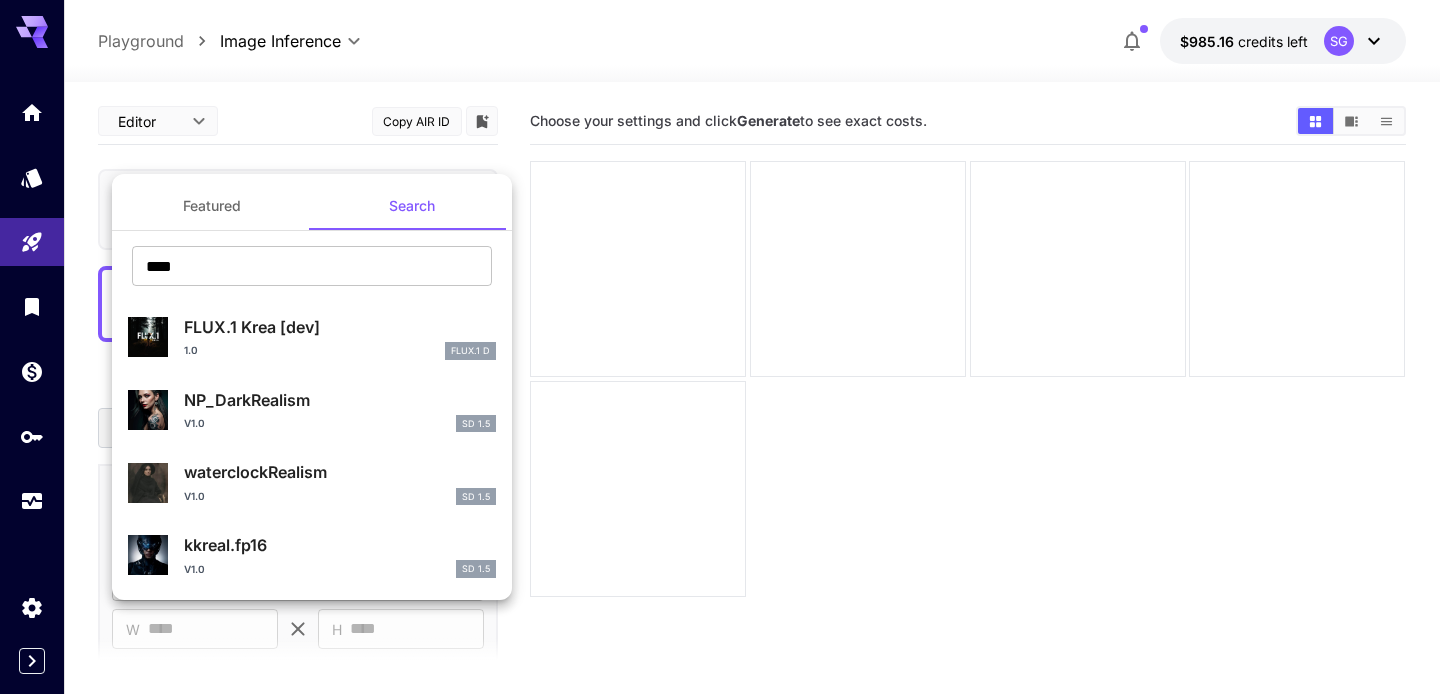 click at bounding box center [720, 347] 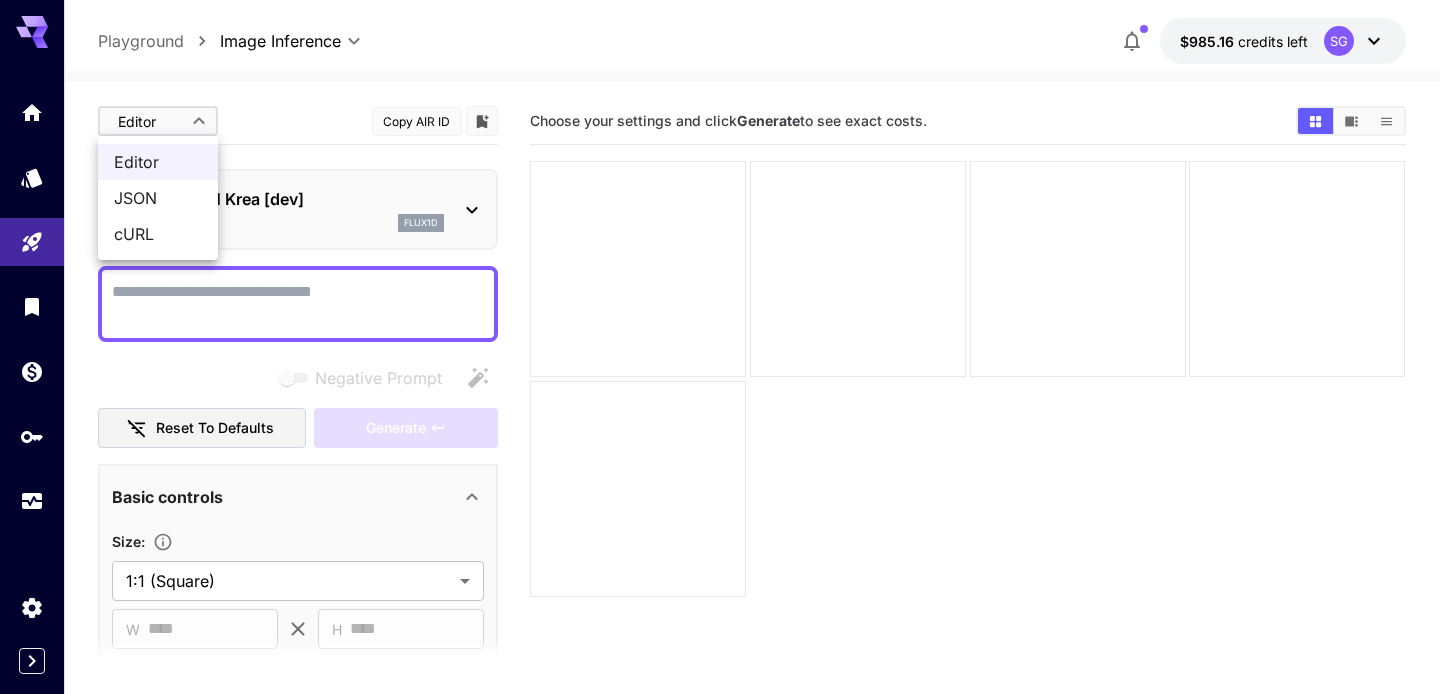 click on "**********" at bounding box center (720, 426) 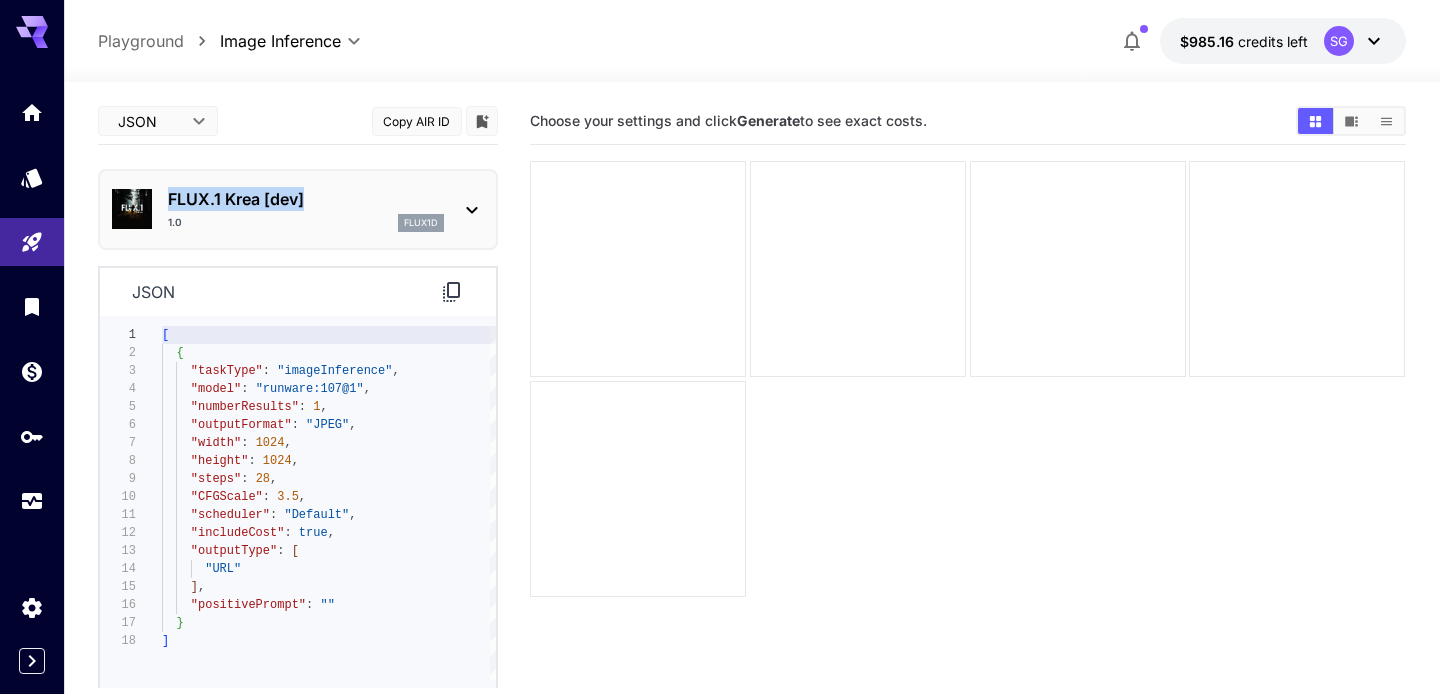 drag, startPoint x: 329, startPoint y: 196, endPoint x: 173, endPoint y: 196, distance: 156 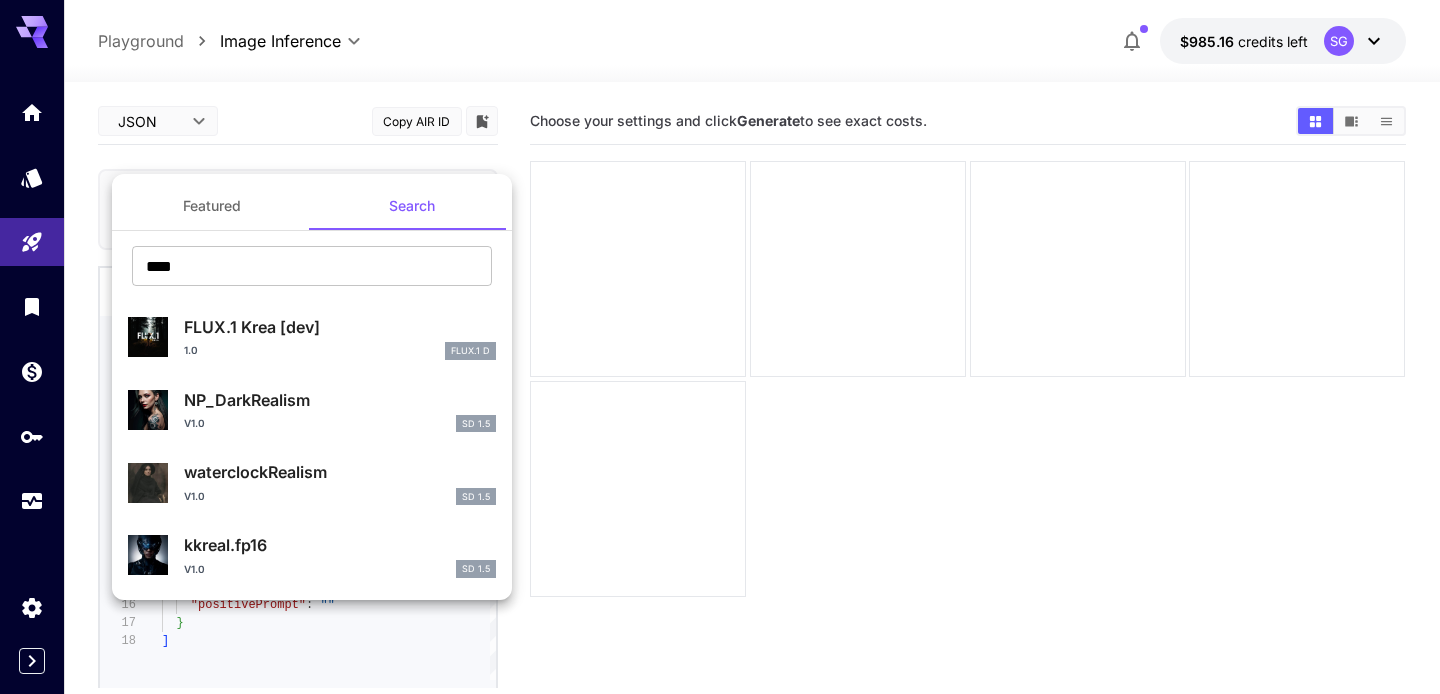 click at bounding box center (720, 347) 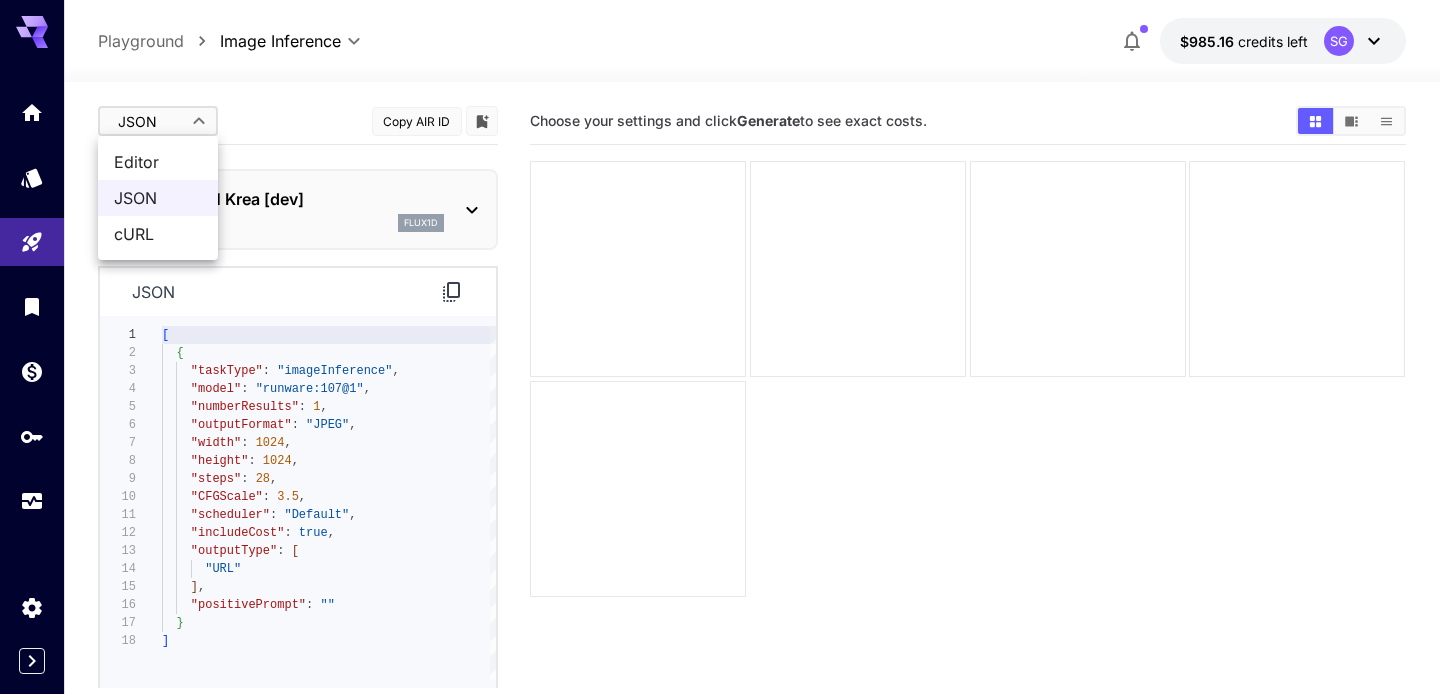 click on "**********" at bounding box center [720, 426] 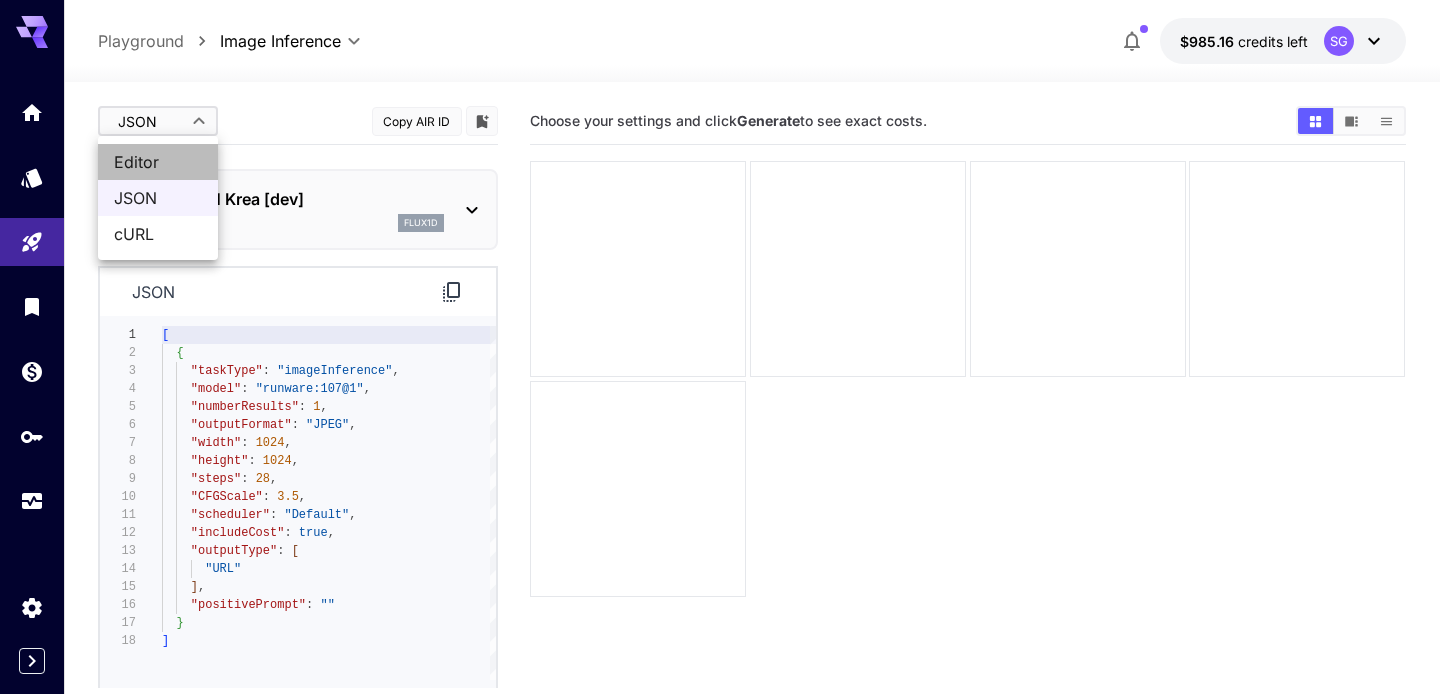 click on "Editor" at bounding box center [158, 162] 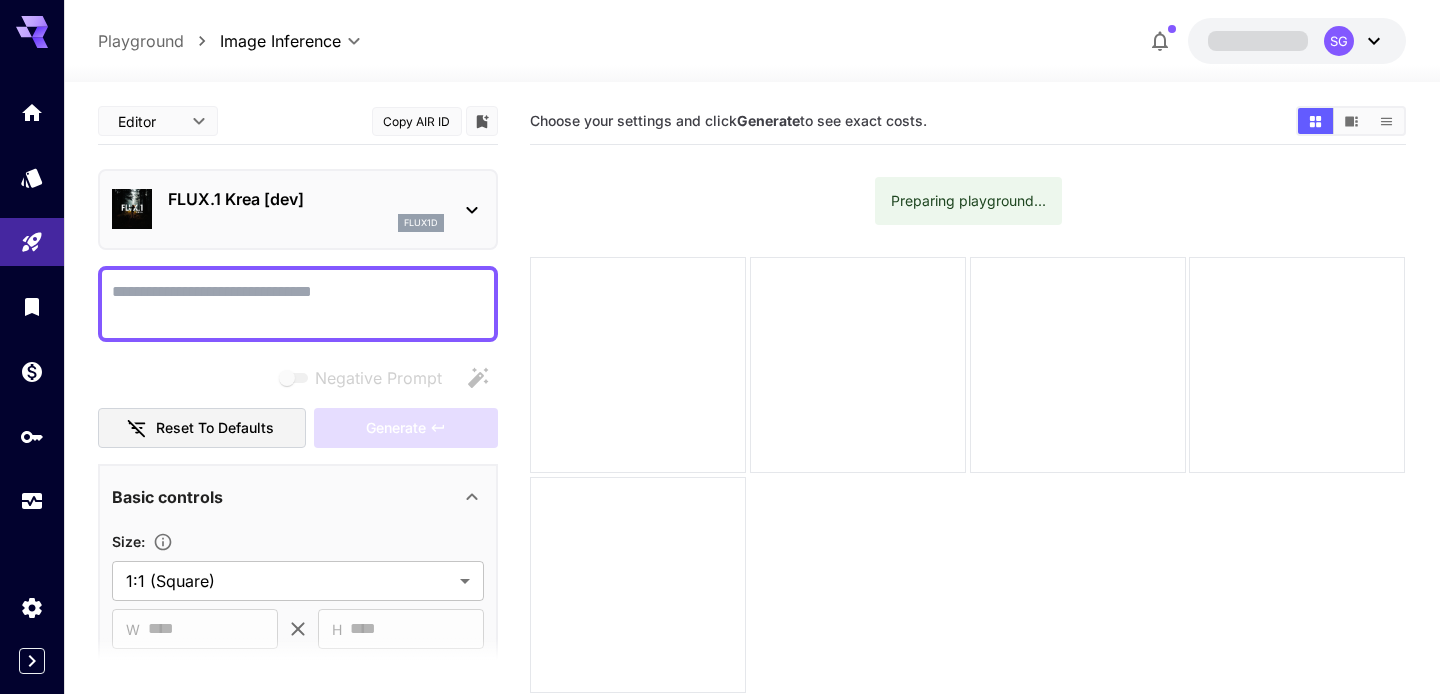 scroll, scrollTop: 0, scrollLeft: 0, axis: both 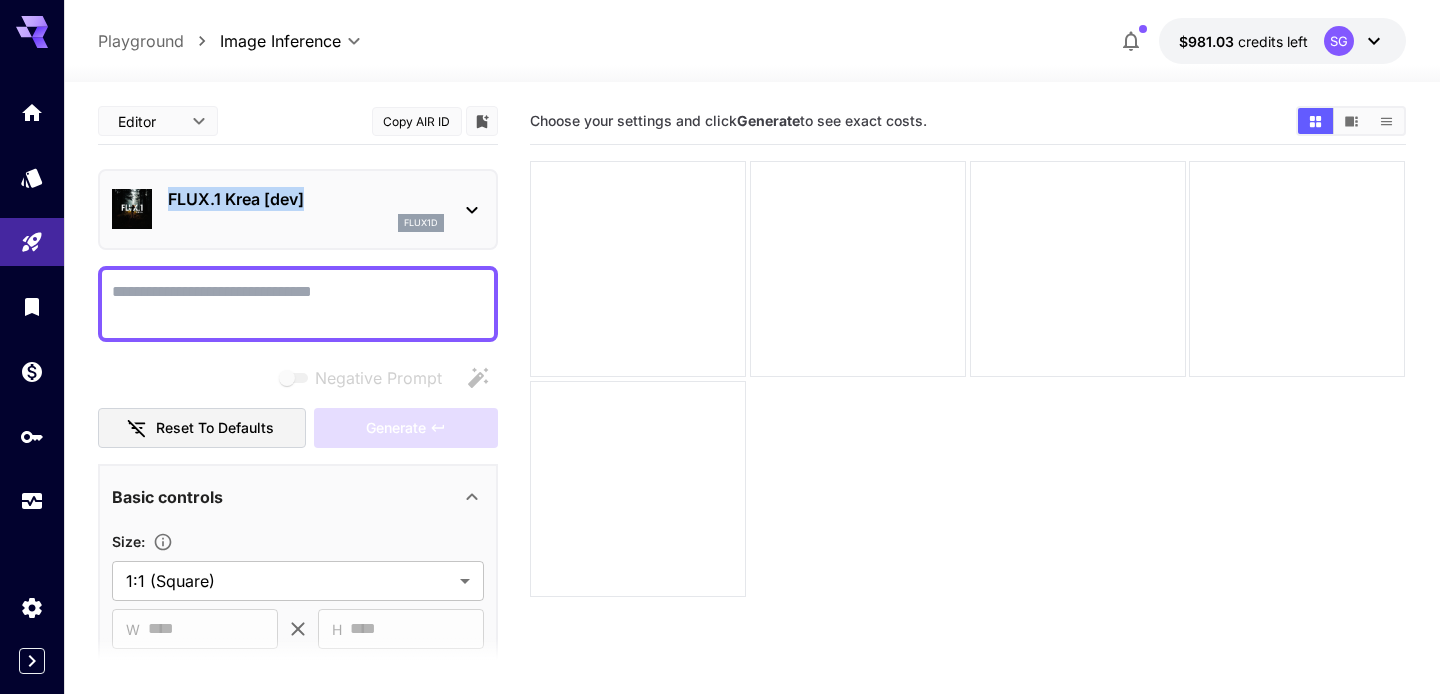drag, startPoint x: 399, startPoint y: 189, endPoint x: 172, endPoint y: 197, distance: 227.14093 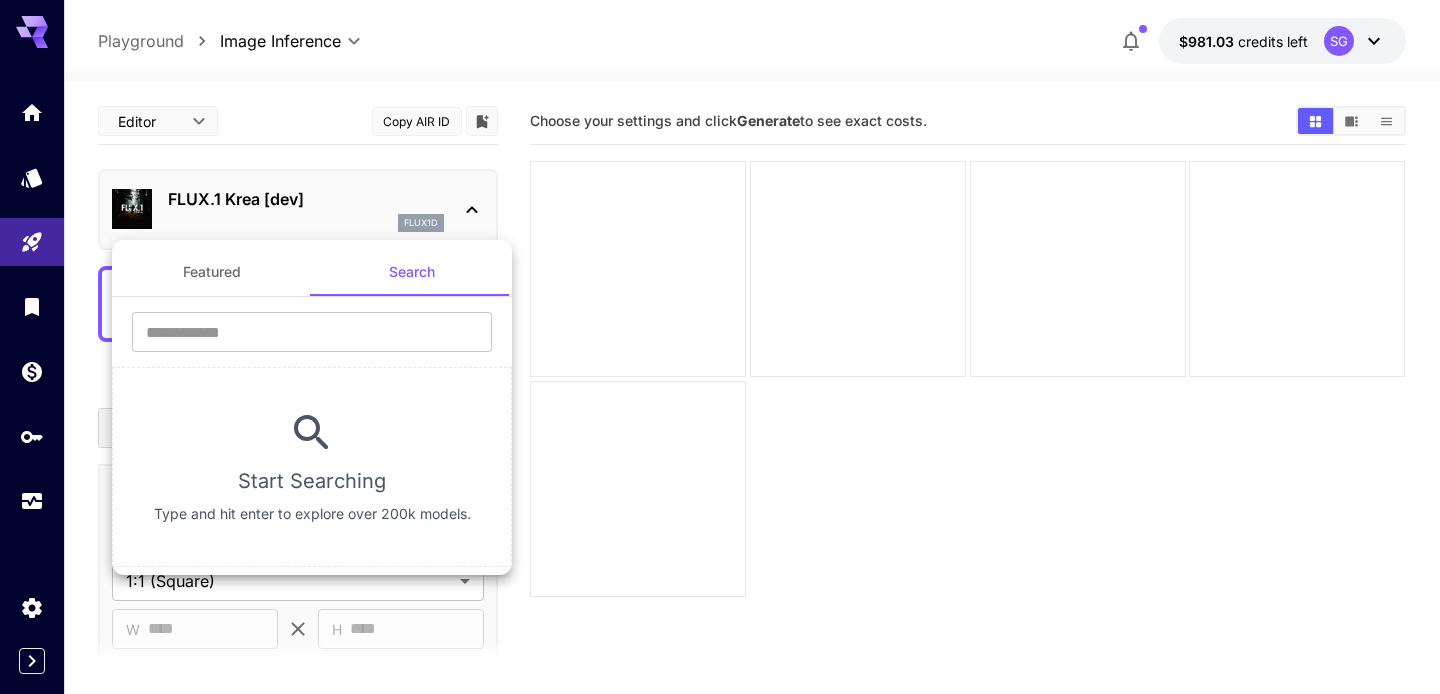 click at bounding box center (720, 347) 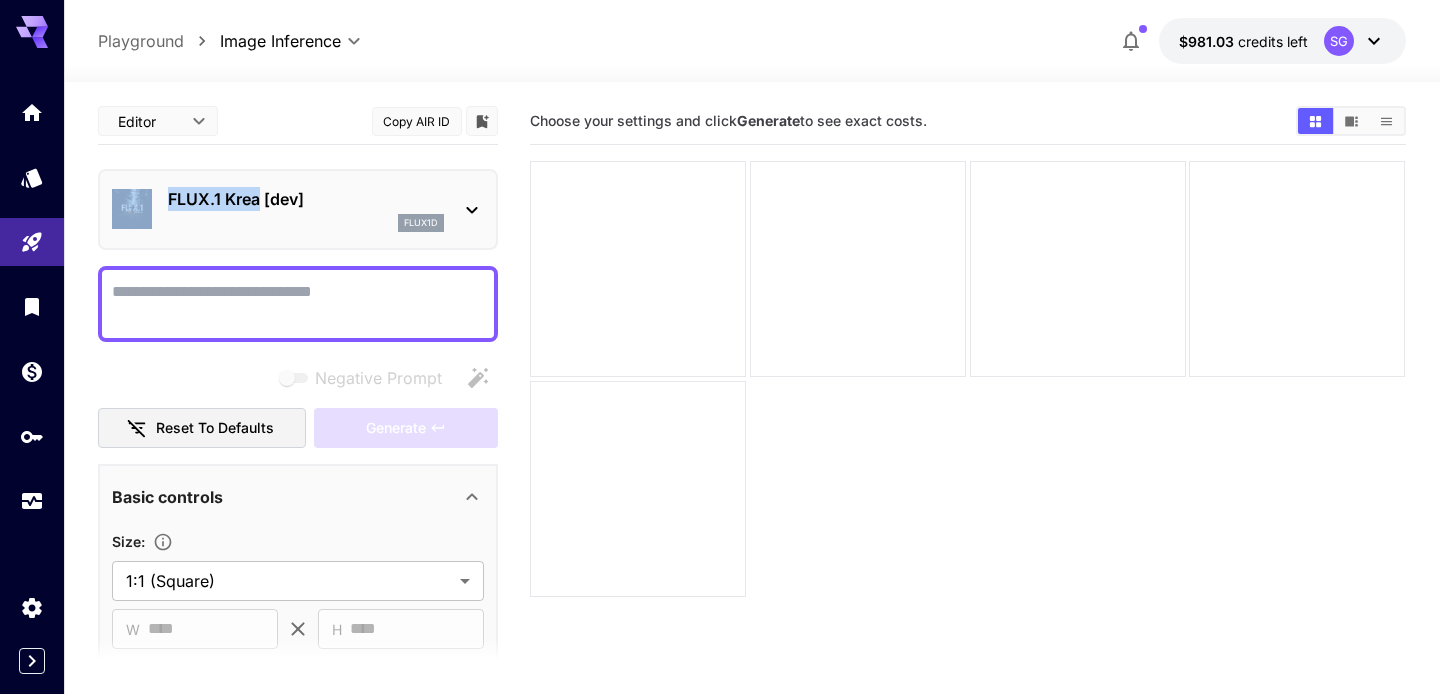 drag, startPoint x: 262, startPoint y: 200, endPoint x: 148, endPoint y: 200, distance: 114 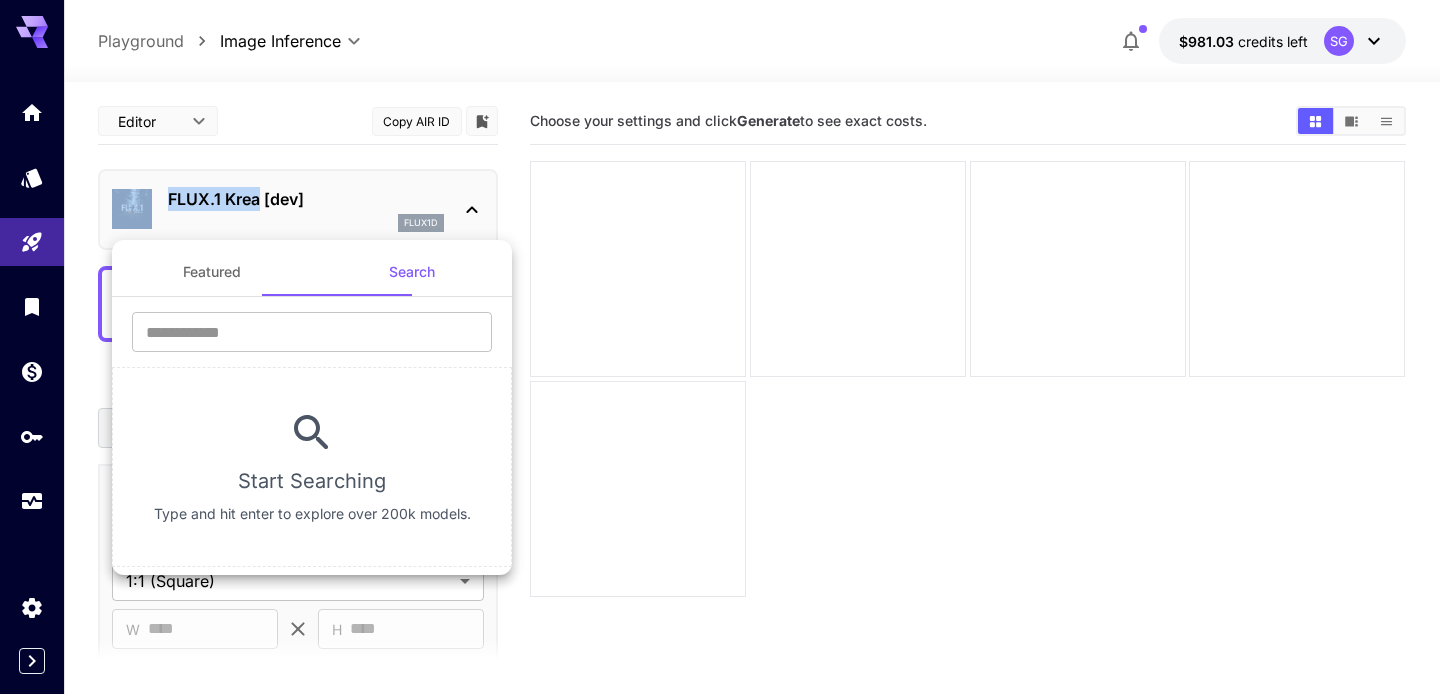 copy on "FLUX.1 Krea" 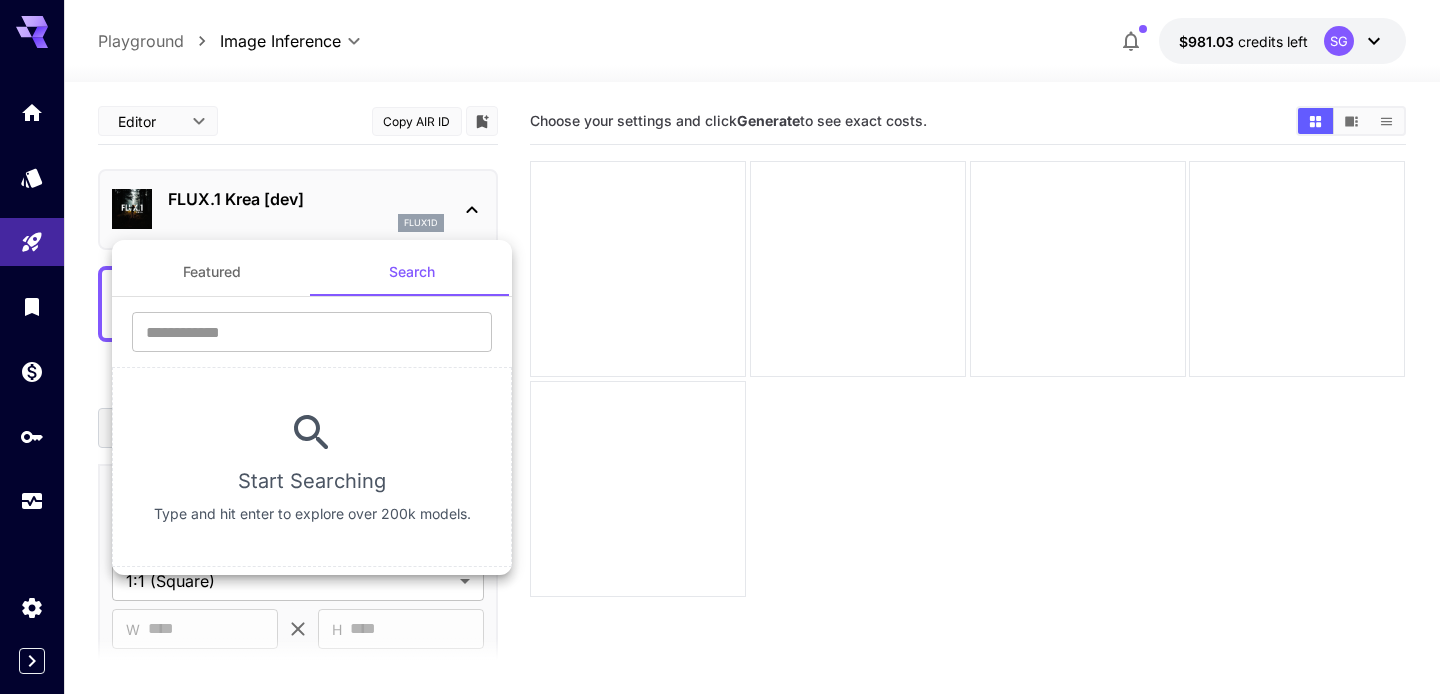 click at bounding box center [720, 347] 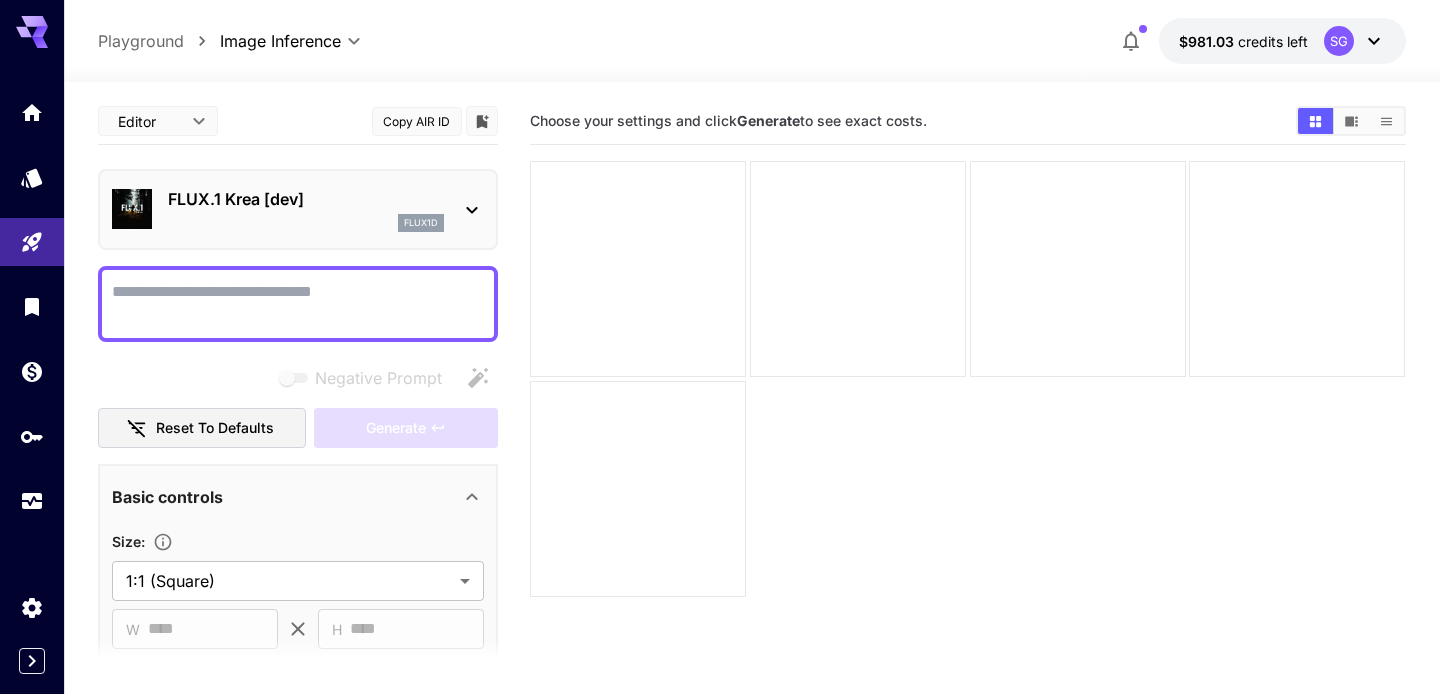 click on "**********" at bounding box center (720, 426) 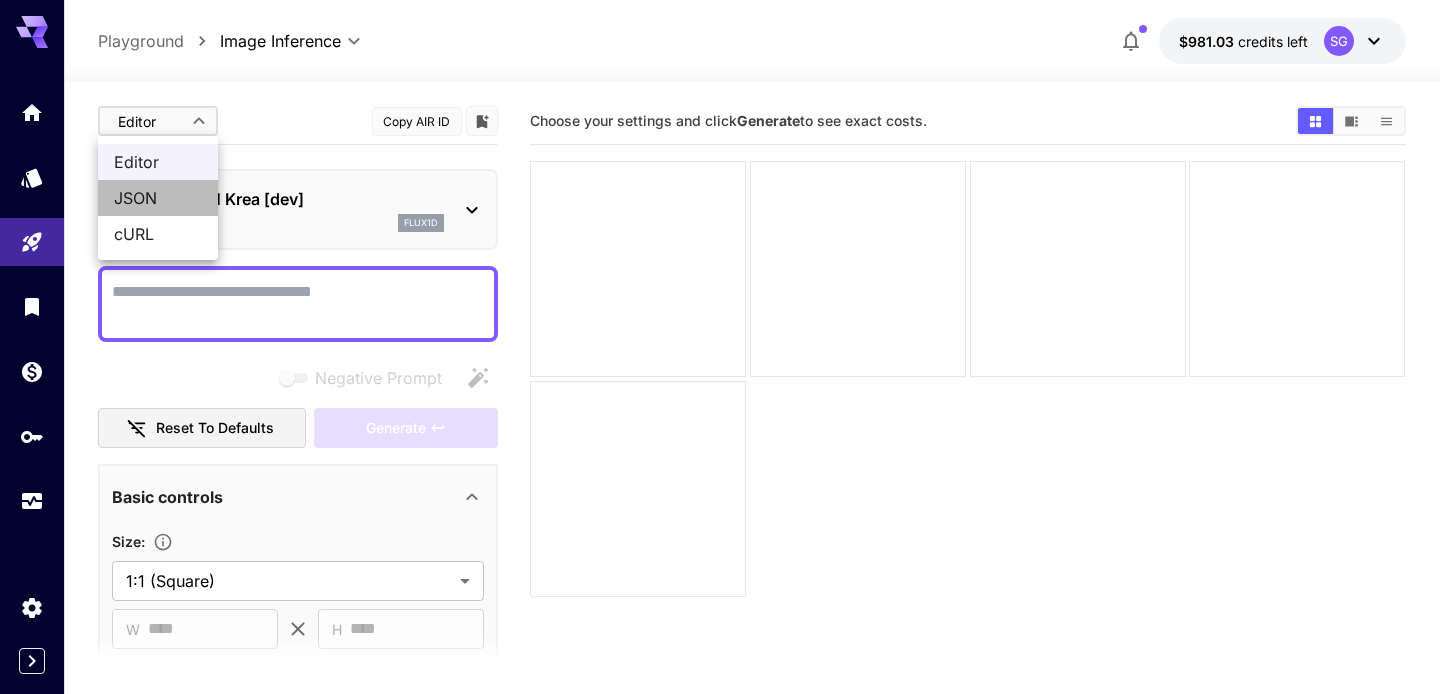click on "JSON" at bounding box center [158, 198] 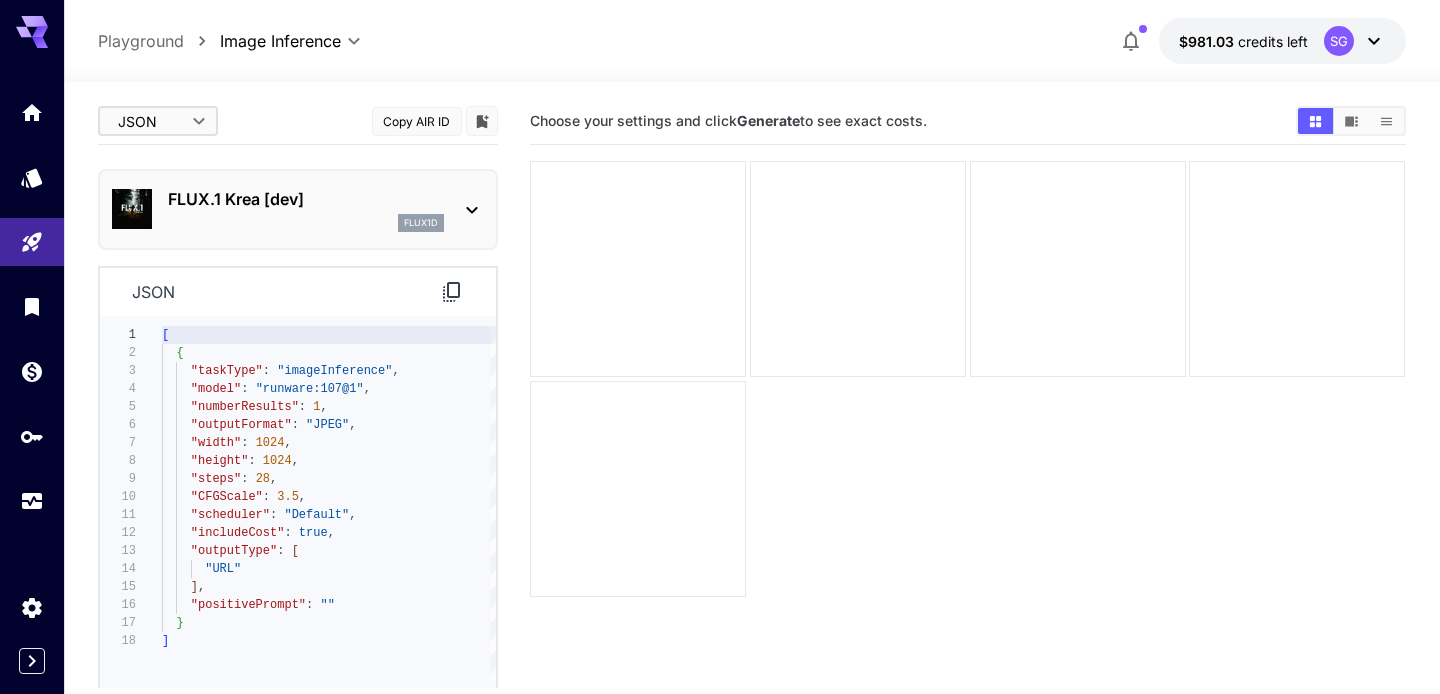 click 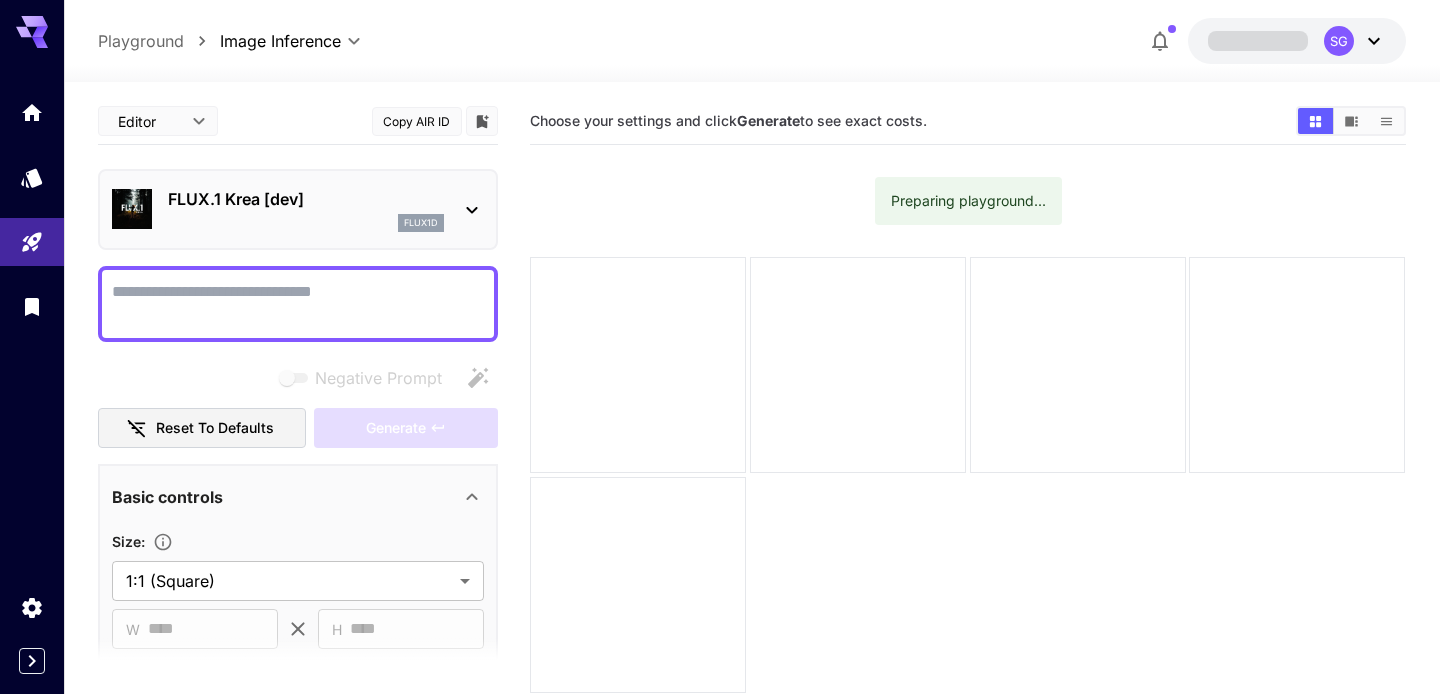 scroll, scrollTop: 0, scrollLeft: 0, axis: both 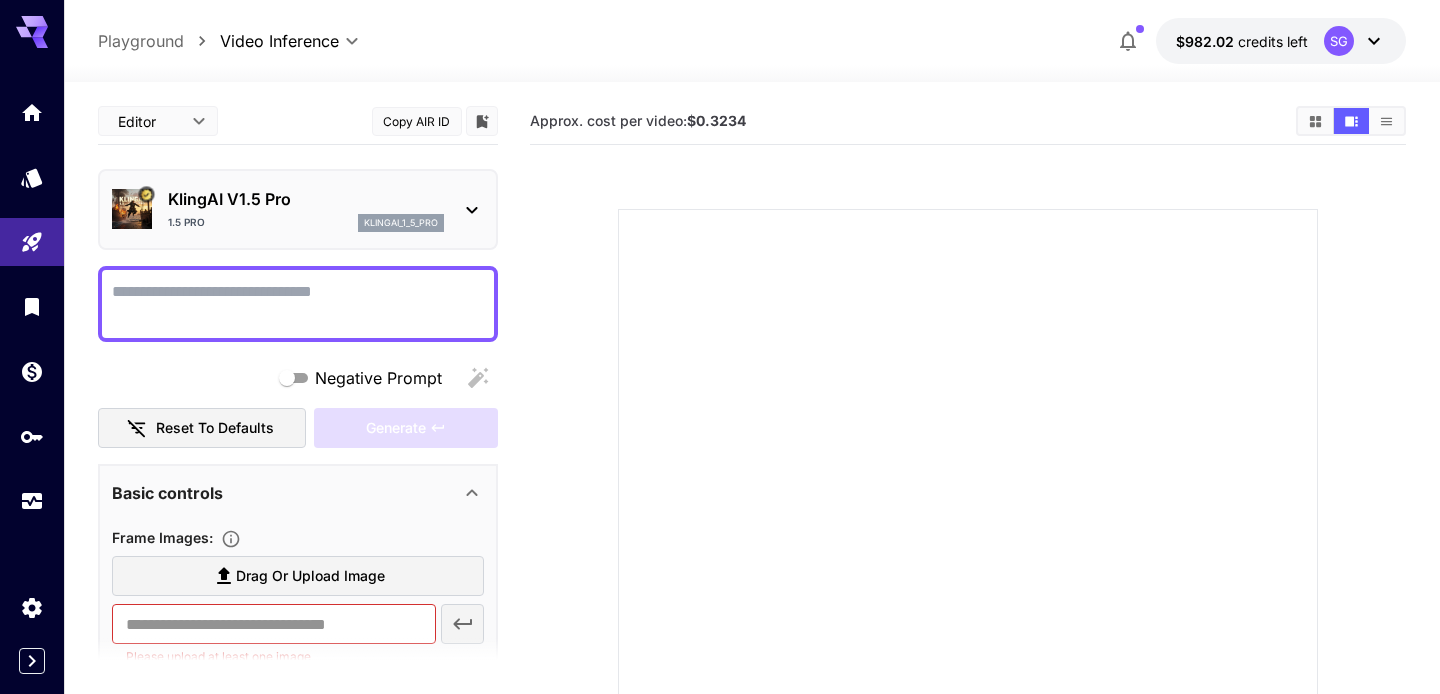 click on "1.5 Pro klingai_1_5_pro" at bounding box center [306, 223] 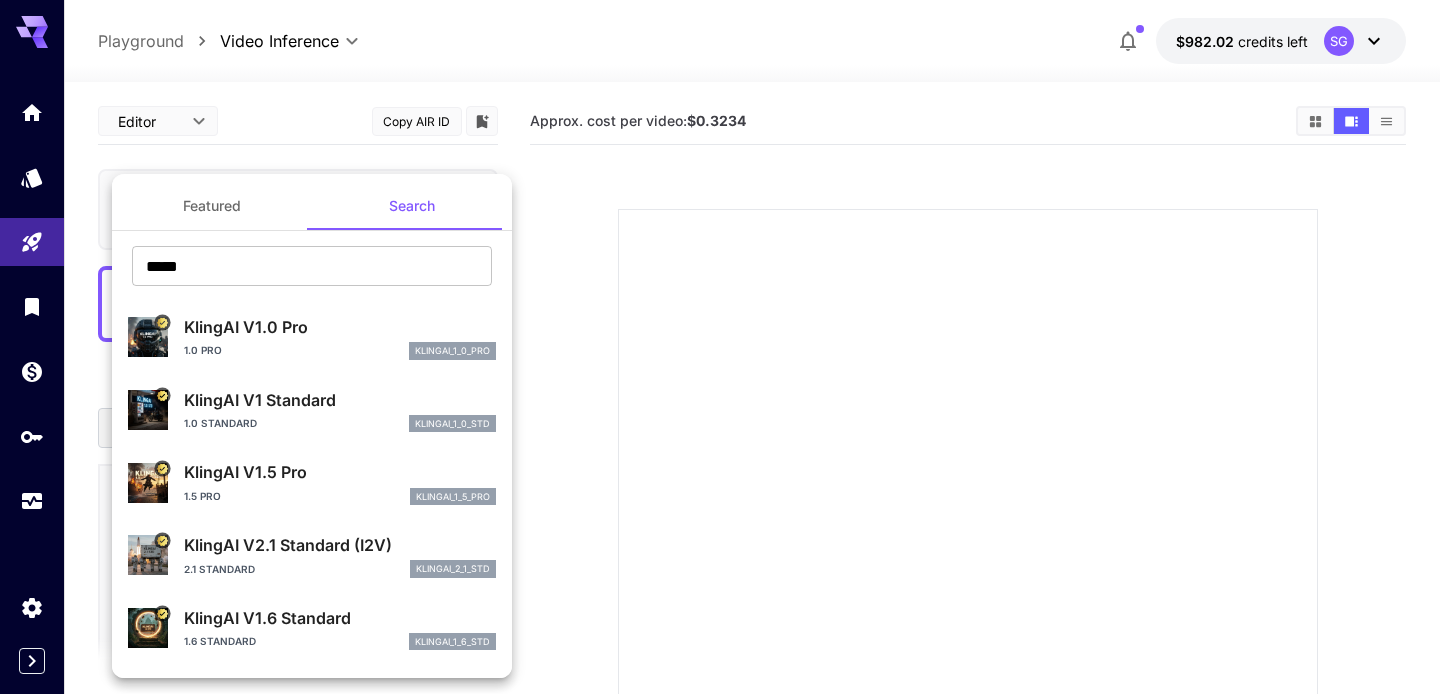 click on "KlingAI V1.0 Pro" at bounding box center (340, 327) 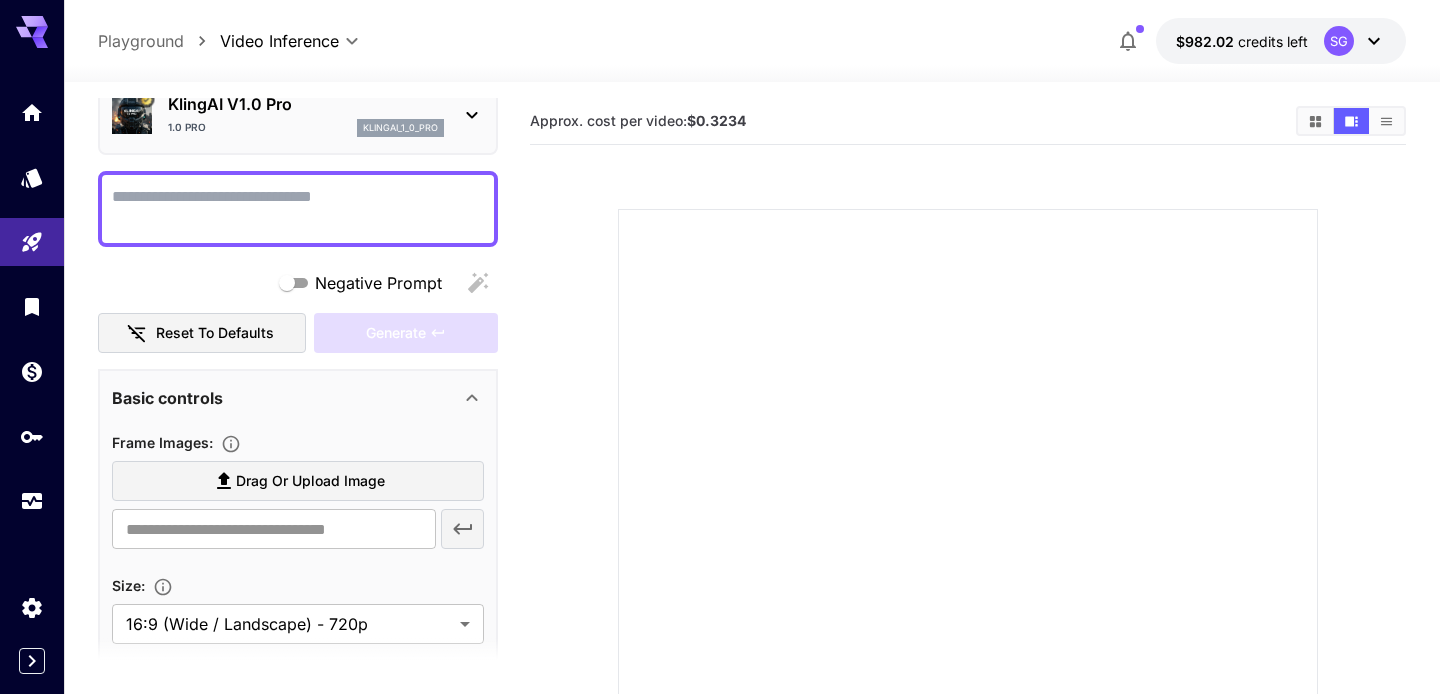 scroll, scrollTop: 0, scrollLeft: 0, axis: both 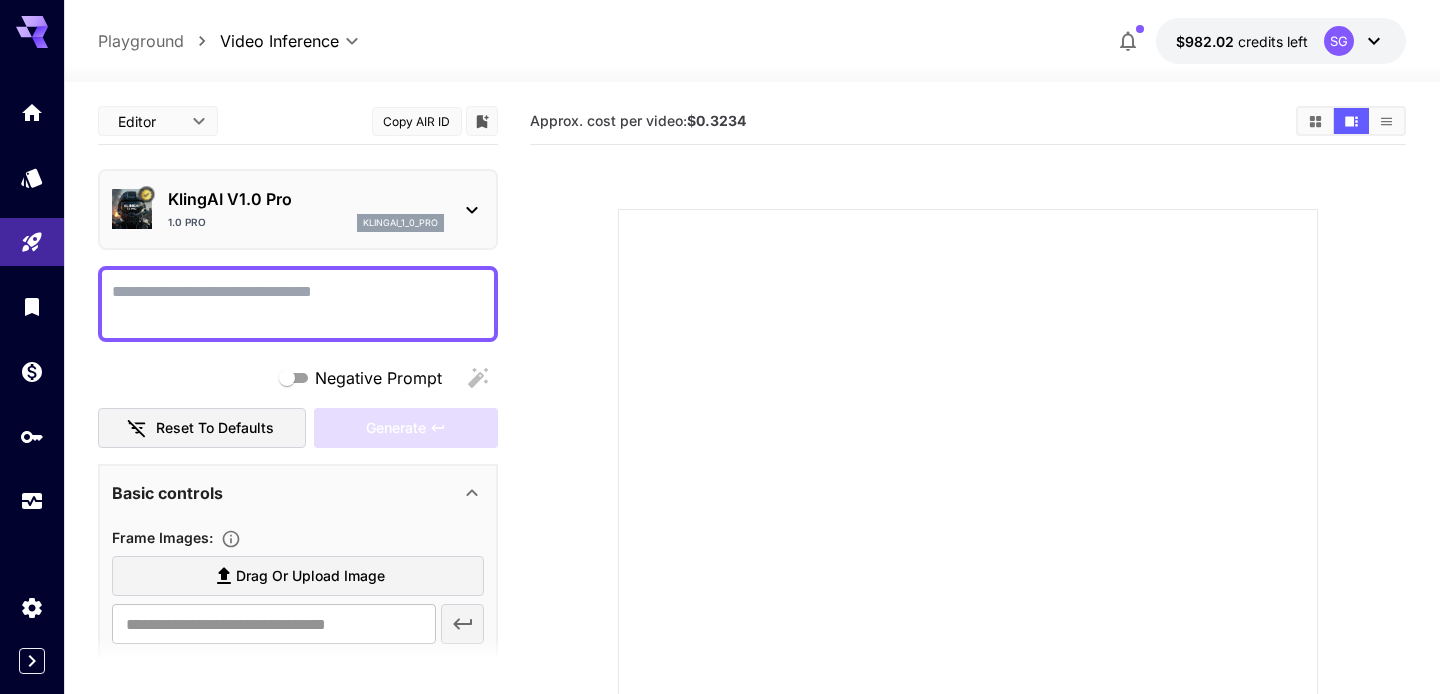 click on "**********" at bounding box center [720, 484] 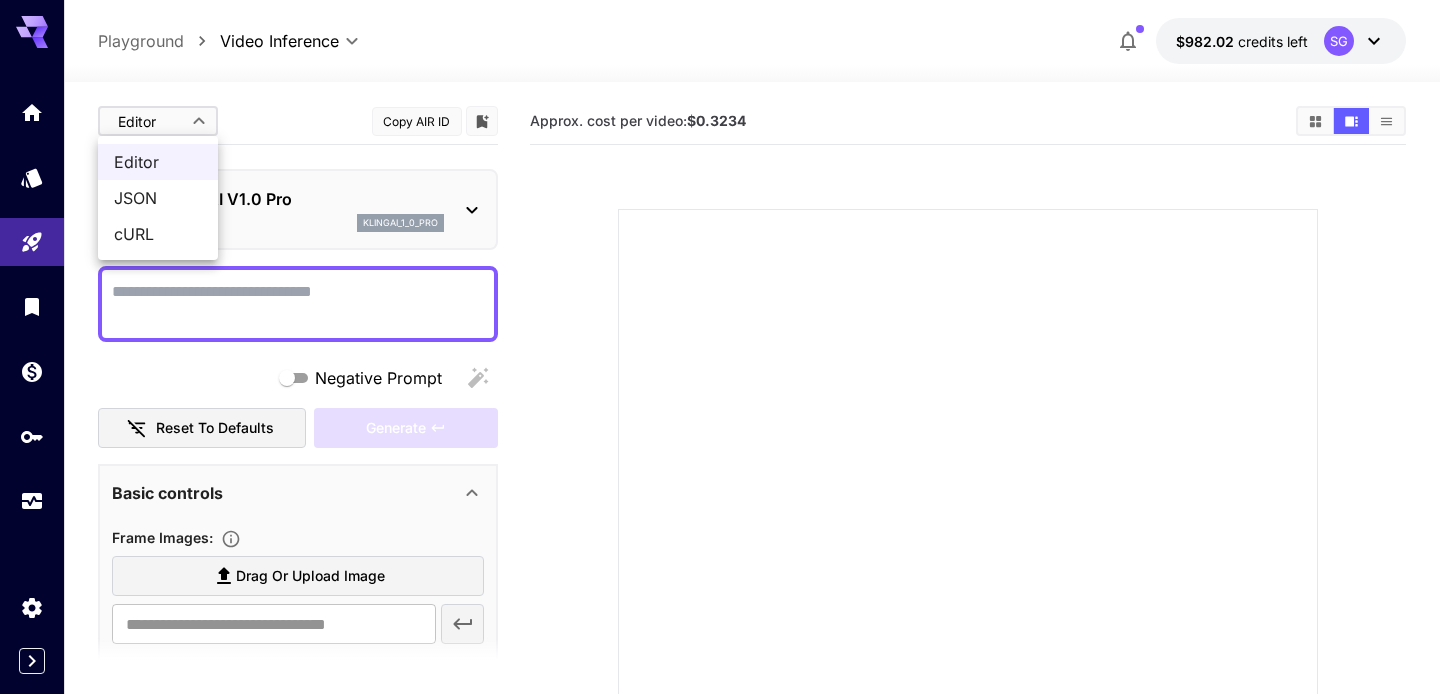 click on "JSON" at bounding box center [158, 198] 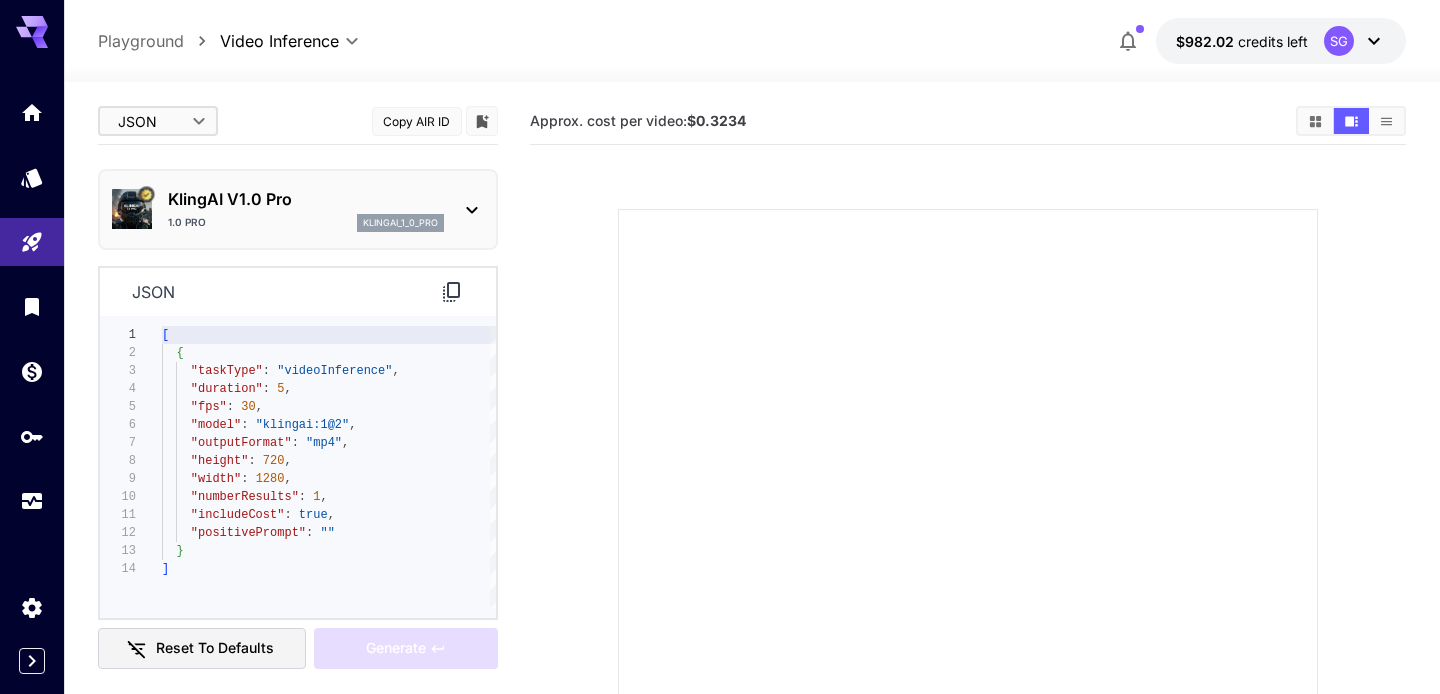 click on "KlingAI V1.0 Pro" at bounding box center [306, 199] 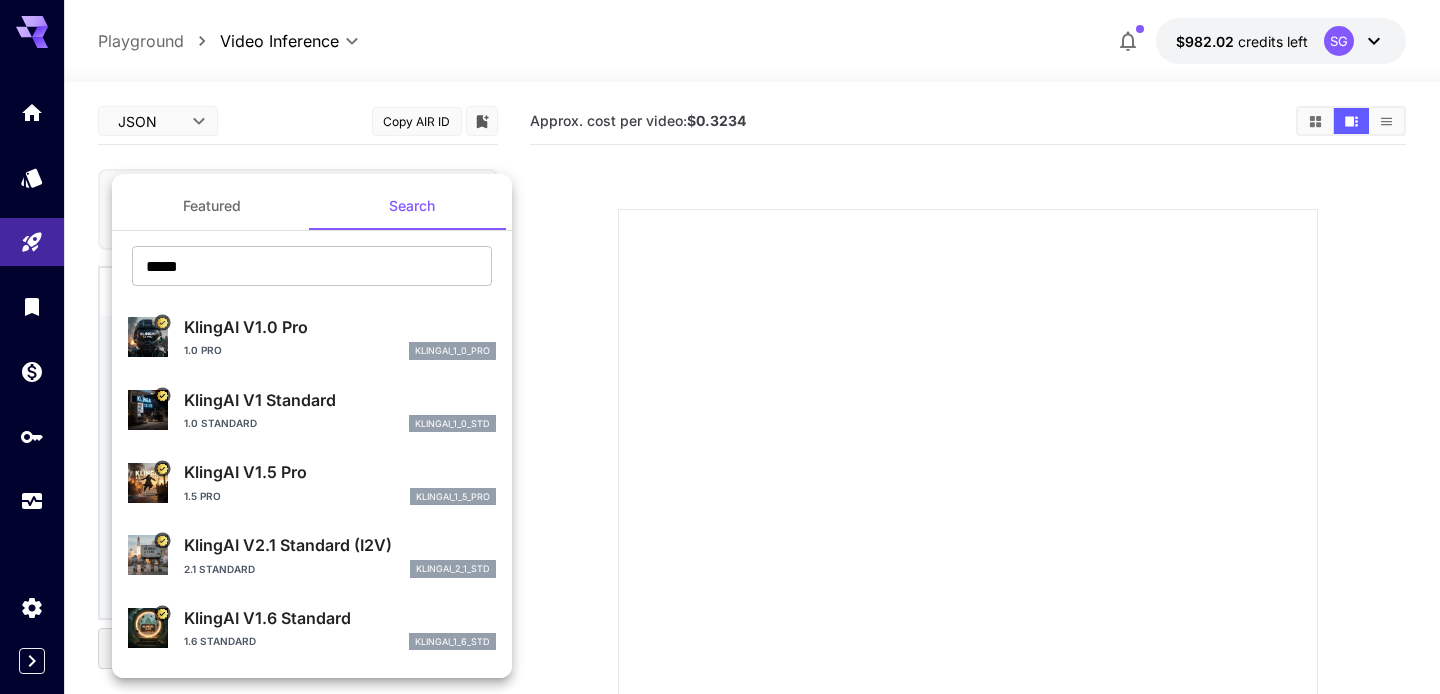 click on "KlingAI V1 Standard" at bounding box center [340, 400] 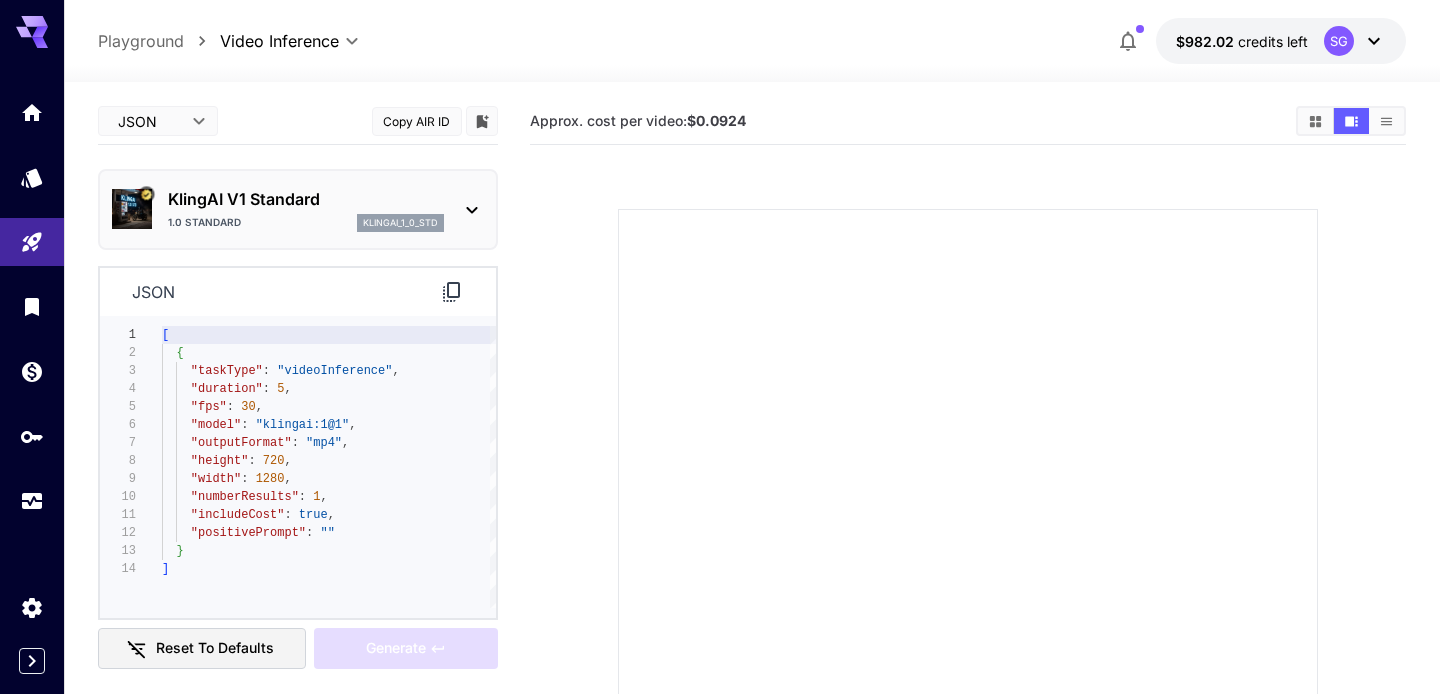 click on "1.0 Standard klingai_1_0_std" at bounding box center (306, 223) 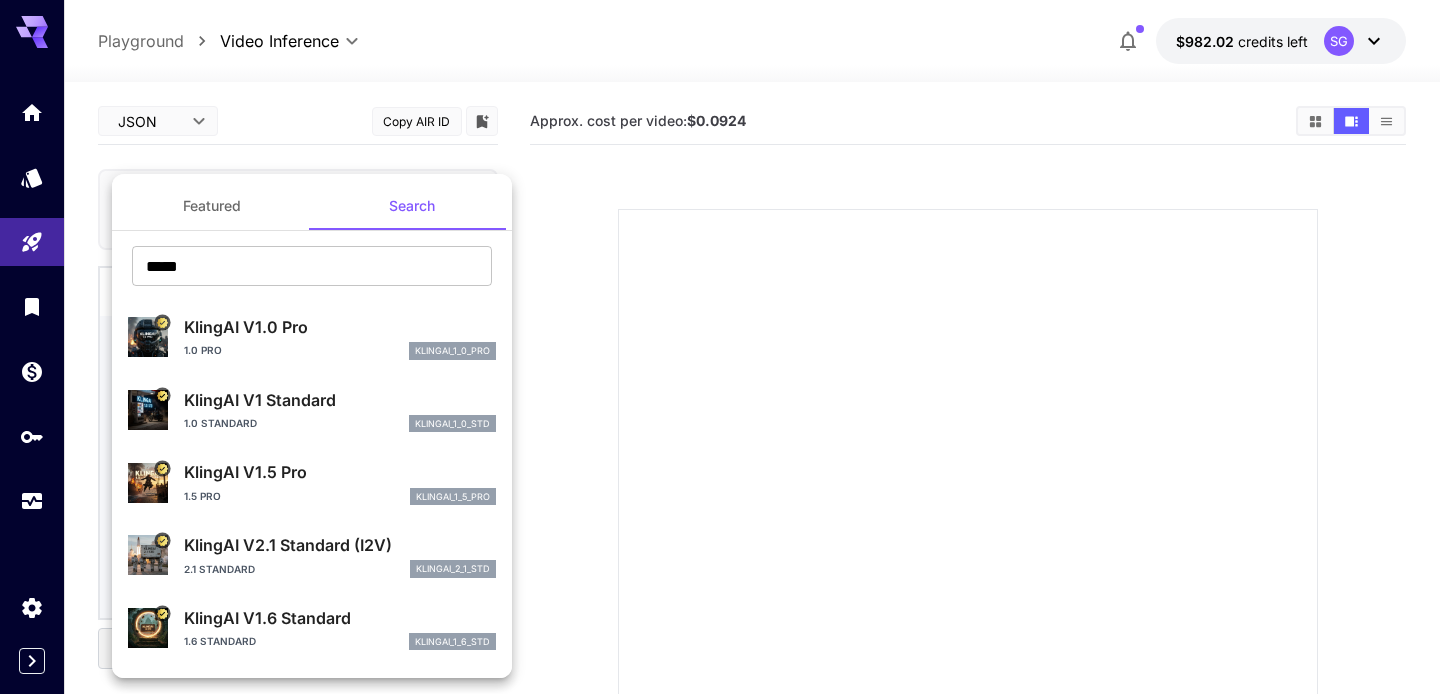 click on "KlingAI V2.1 Standard (I2V)" at bounding box center (340, 545) 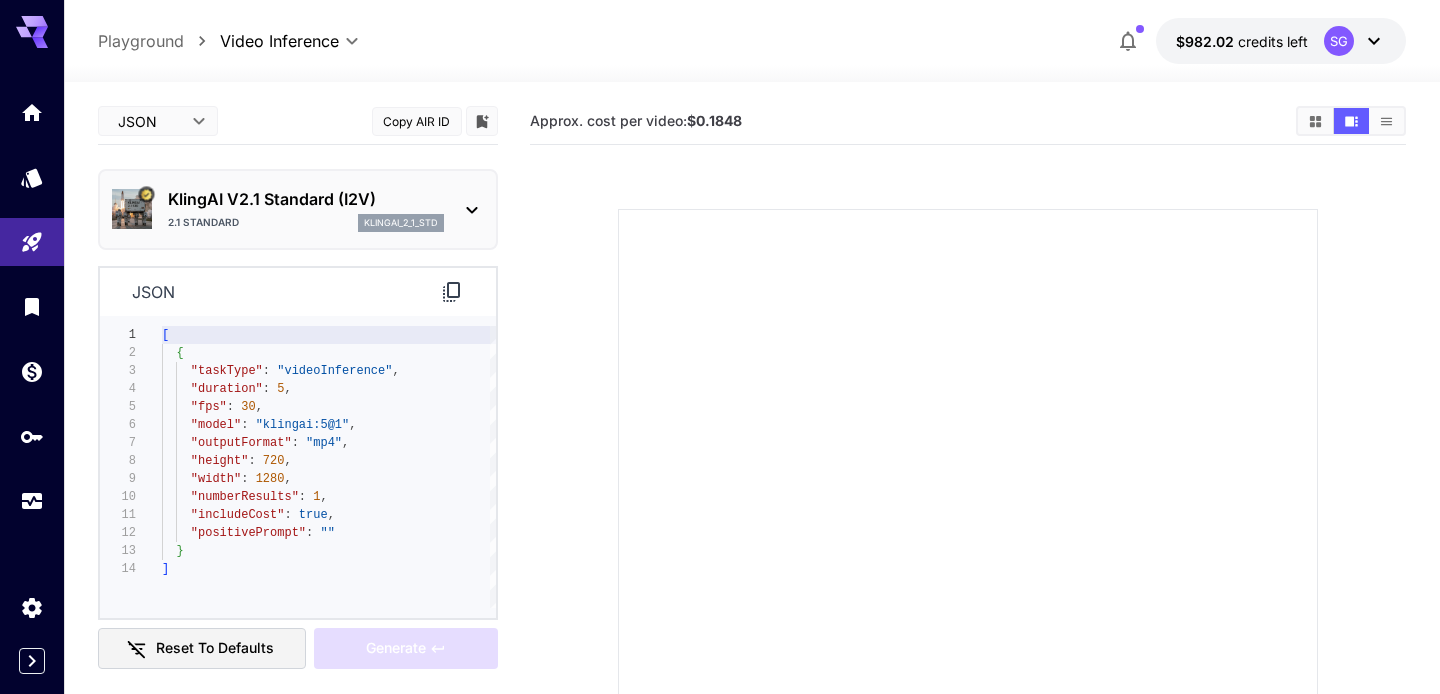 click on "KlingAI V2.1 Standard (I2V)" at bounding box center (306, 199) 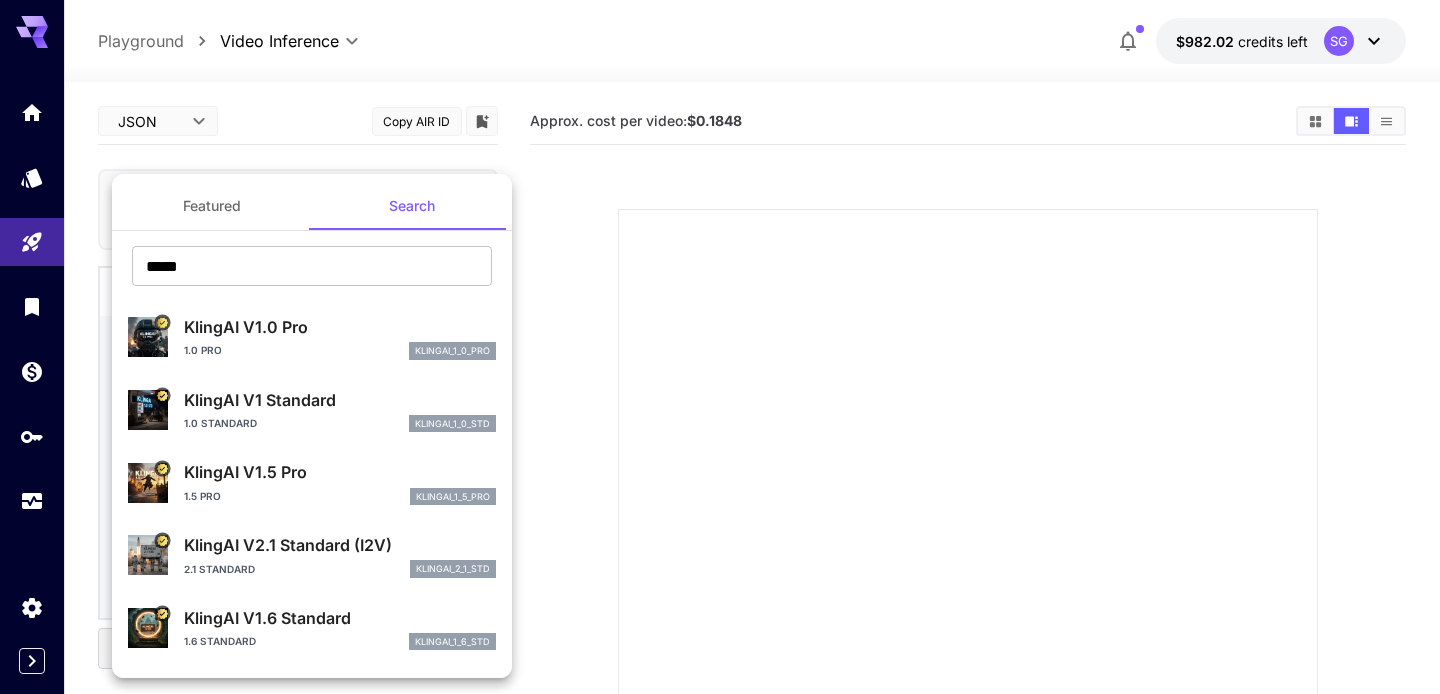 click on "KlingAI V2.1 Standard (I2V)" at bounding box center [340, 545] 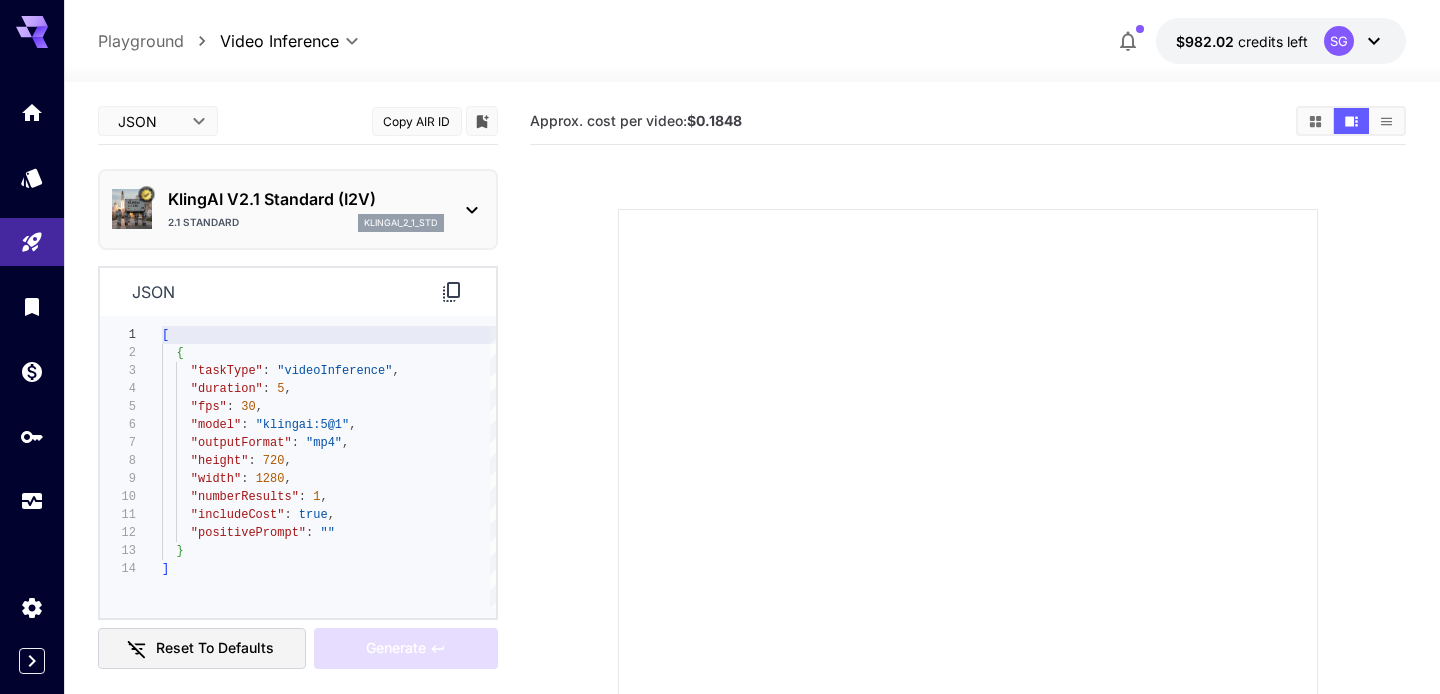 click on "2.1 Standard klingai_2_1_std" at bounding box center (306, 223) 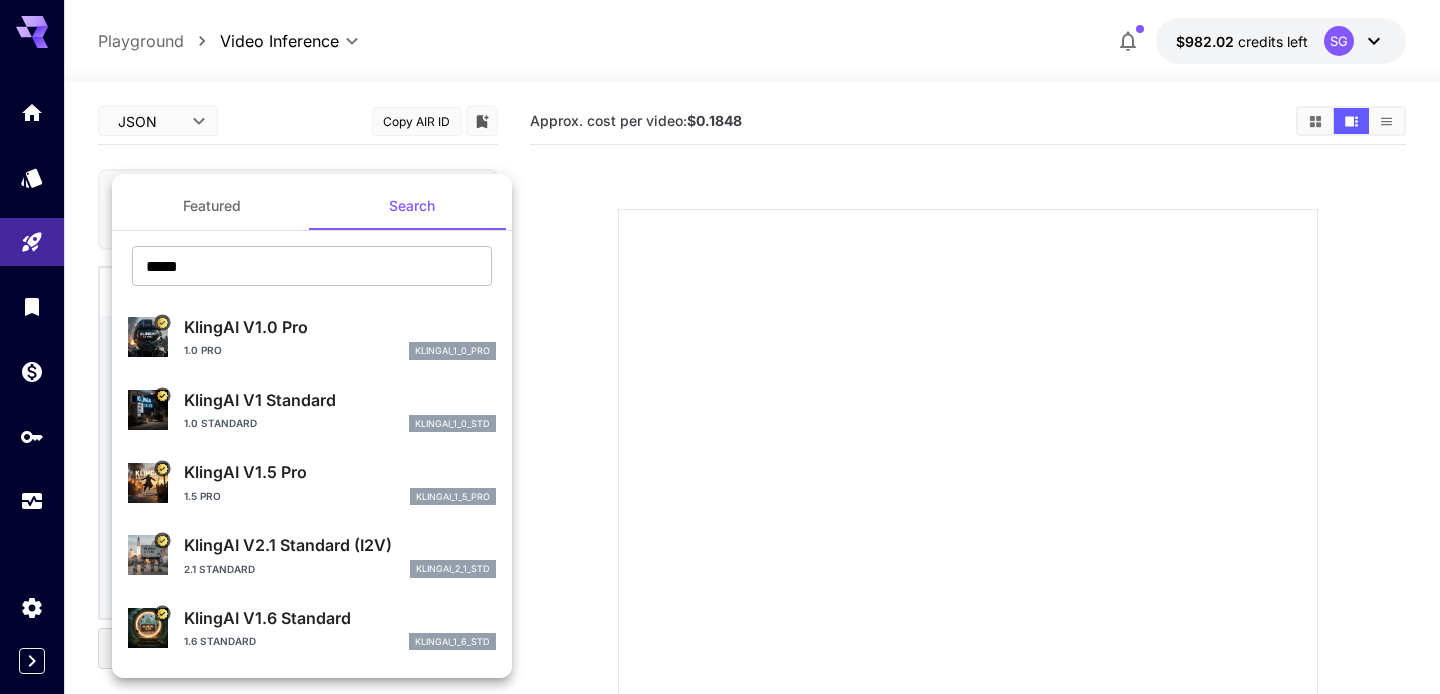 click on "2.1 Standard klingai_2_1_std" at bounding box center (340, 569) 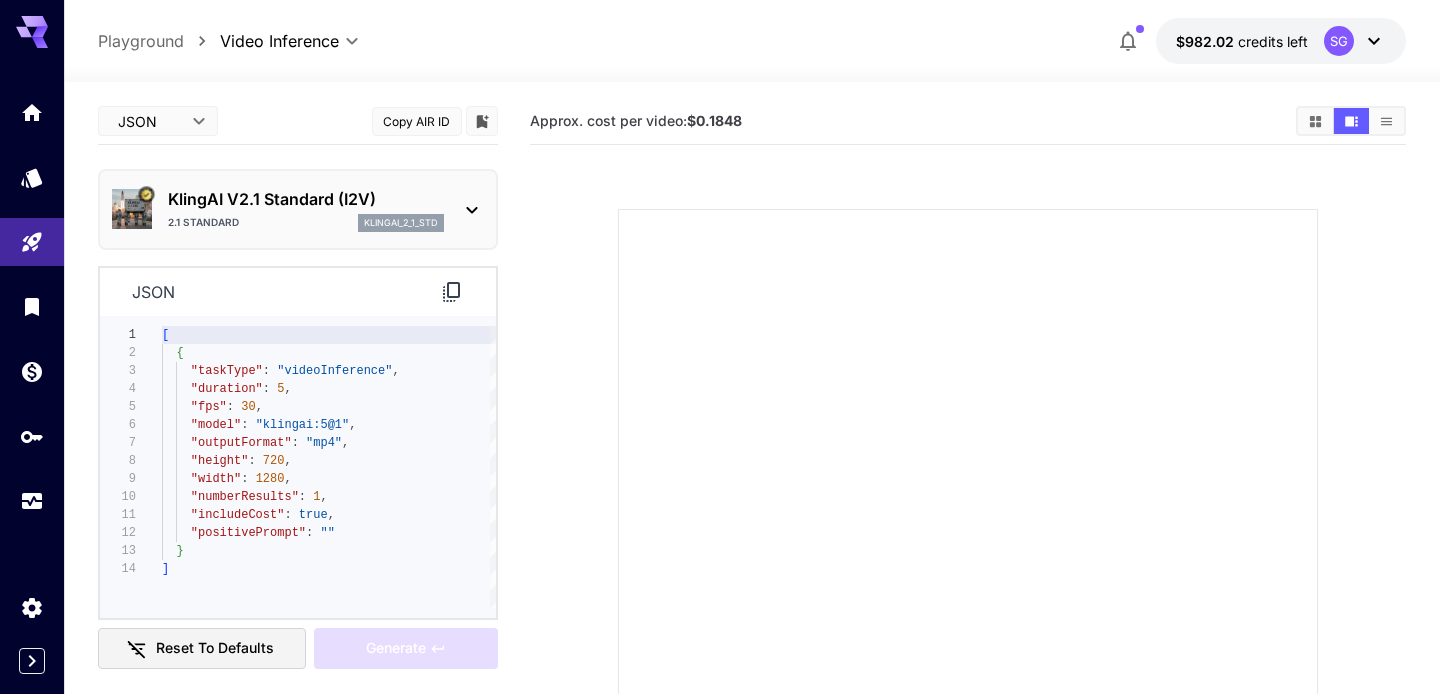 click on "KlingAI V2.1 Standard (I2V)" at bounding box center (306, 199) 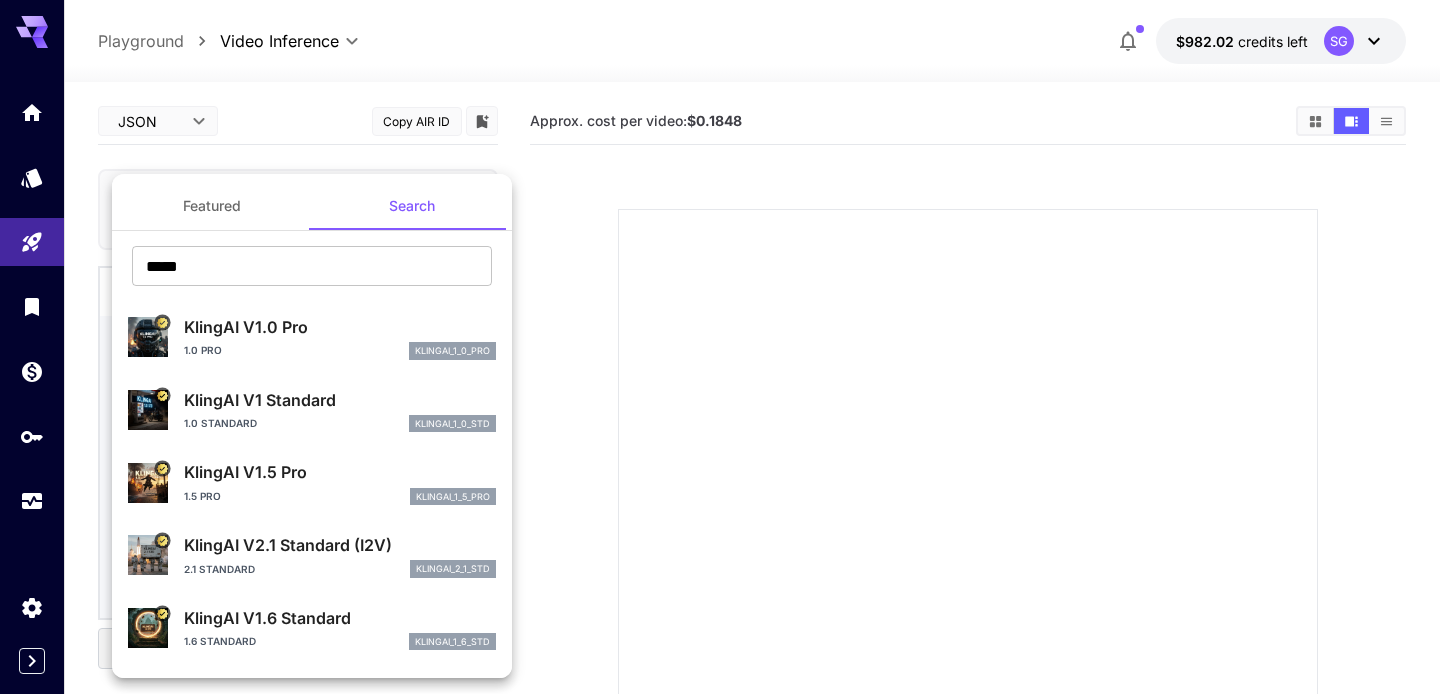 click on "KlingAI V1 Standard" at bounding box center [340, 400] 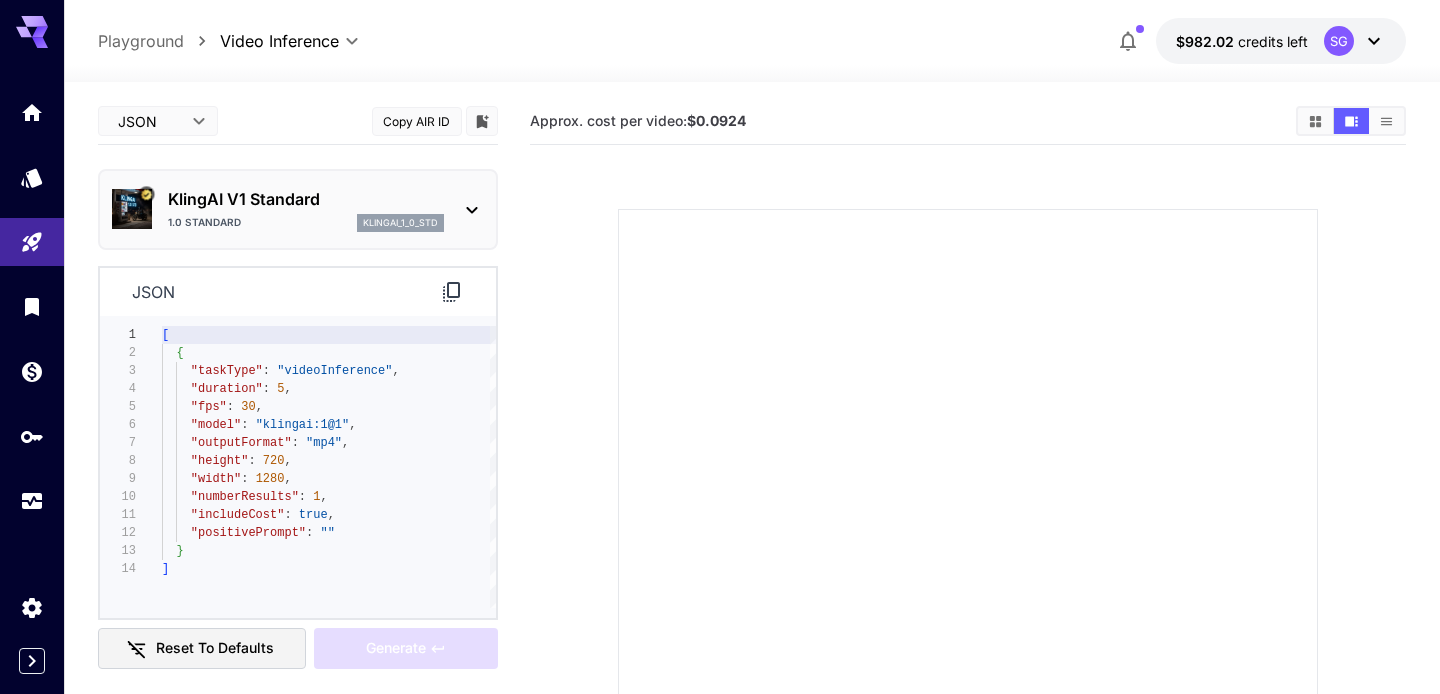 click on "1.0 Standard klingai_1_0_std" at bounding box center (306, 223) 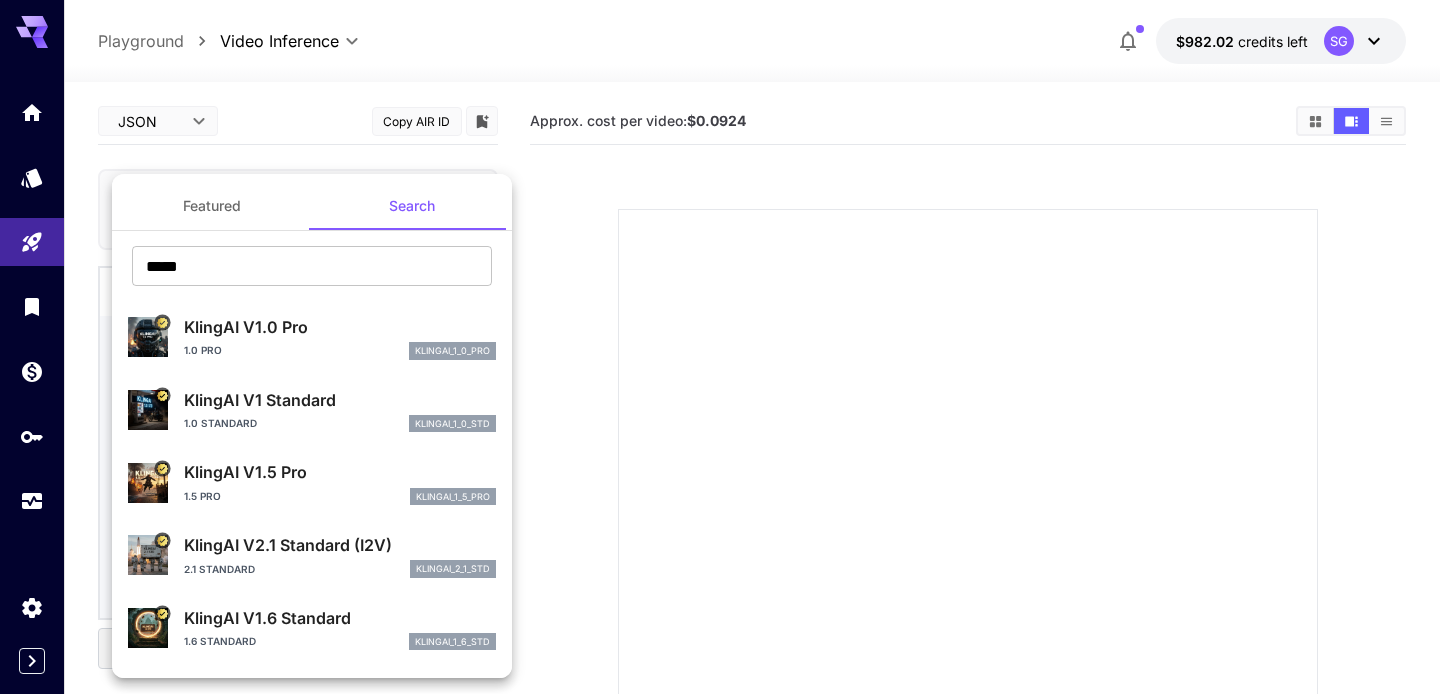 click on "KlingAI V1.0 Pro 1.0 Pro klingai_1_0_pro" at bounding box center (340, 337) 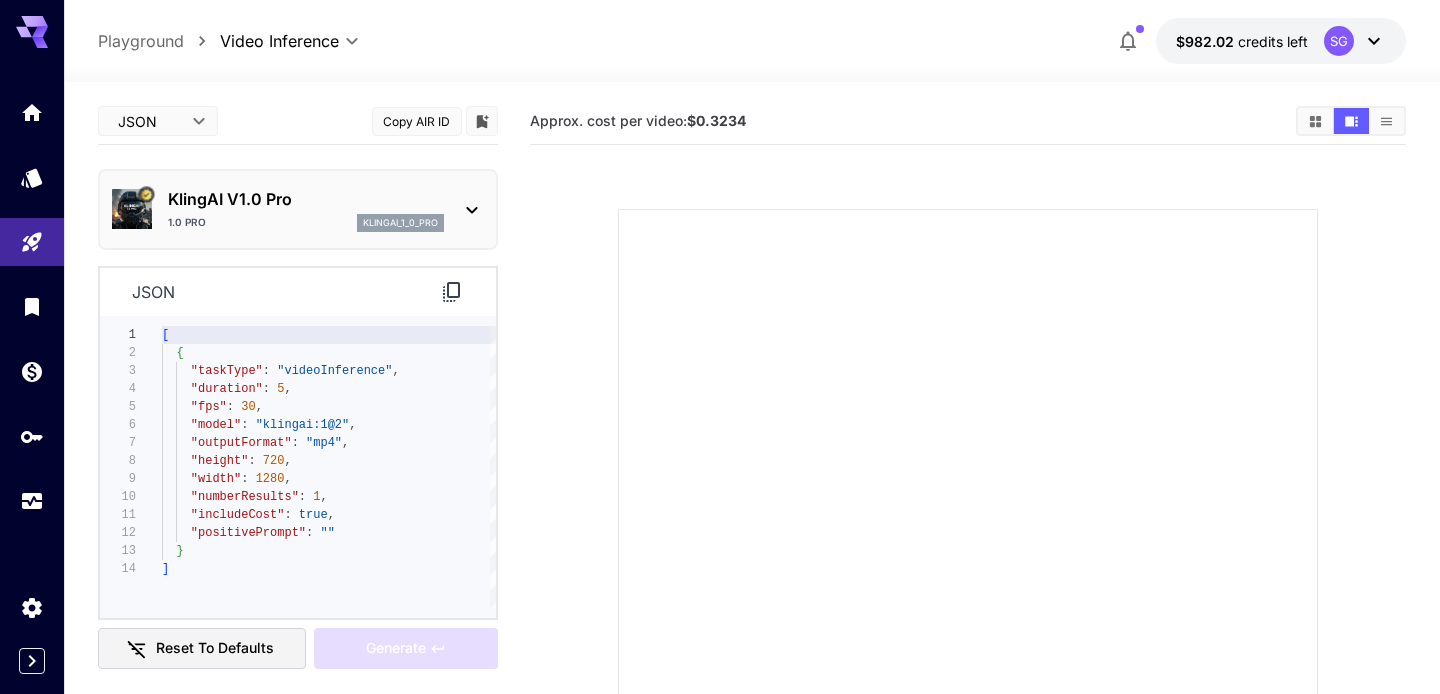 click on "1.0 Pro klingai_1_0_pro" at bounding box center [306, 223] 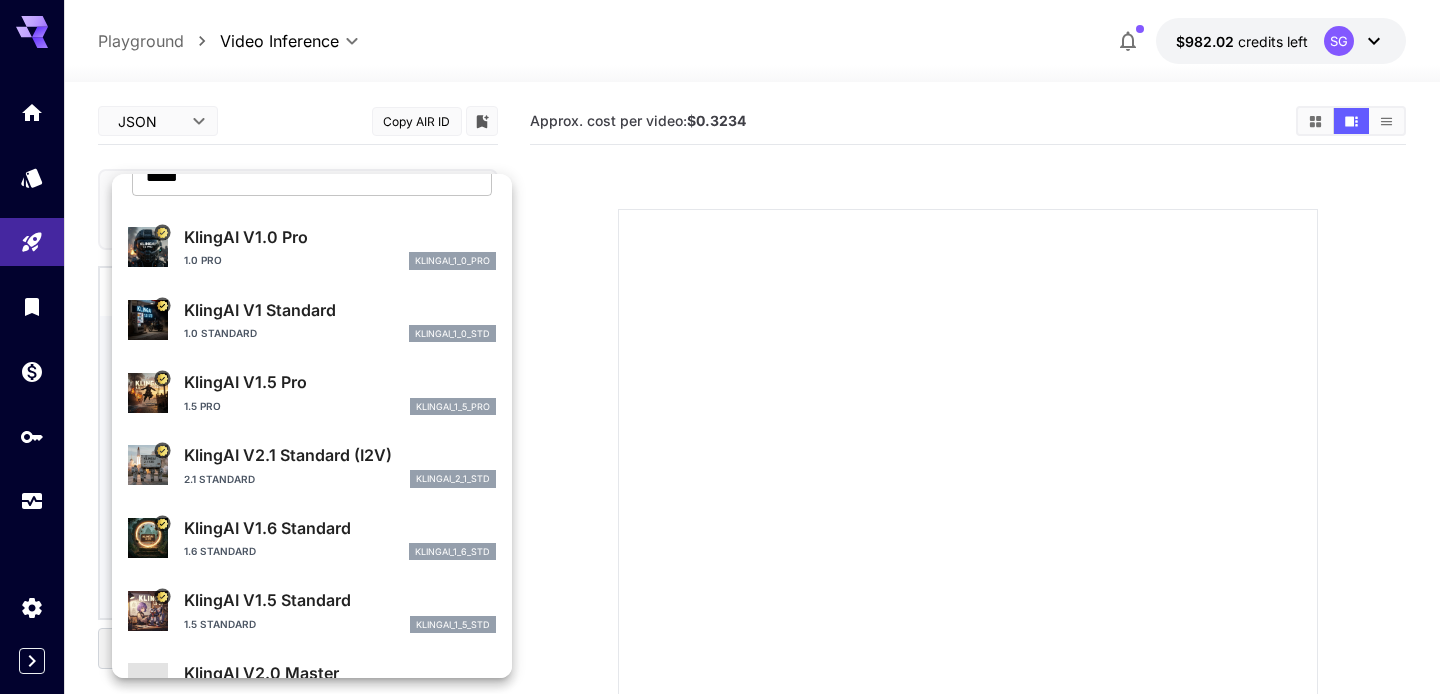 scroll, scrollTop: 151, scrollLeft: 0, axis: vertical 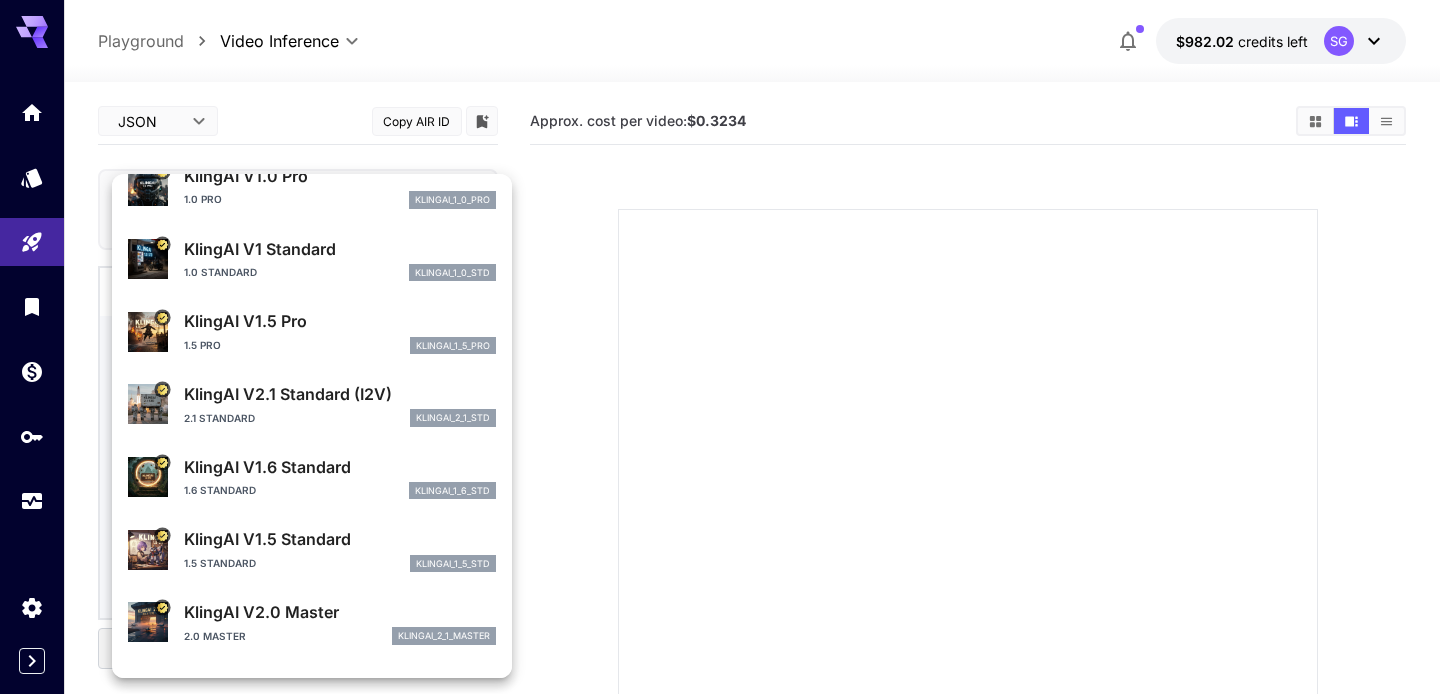click on "KlingAI V1.5 Standard" at bounding box center (340, 539) 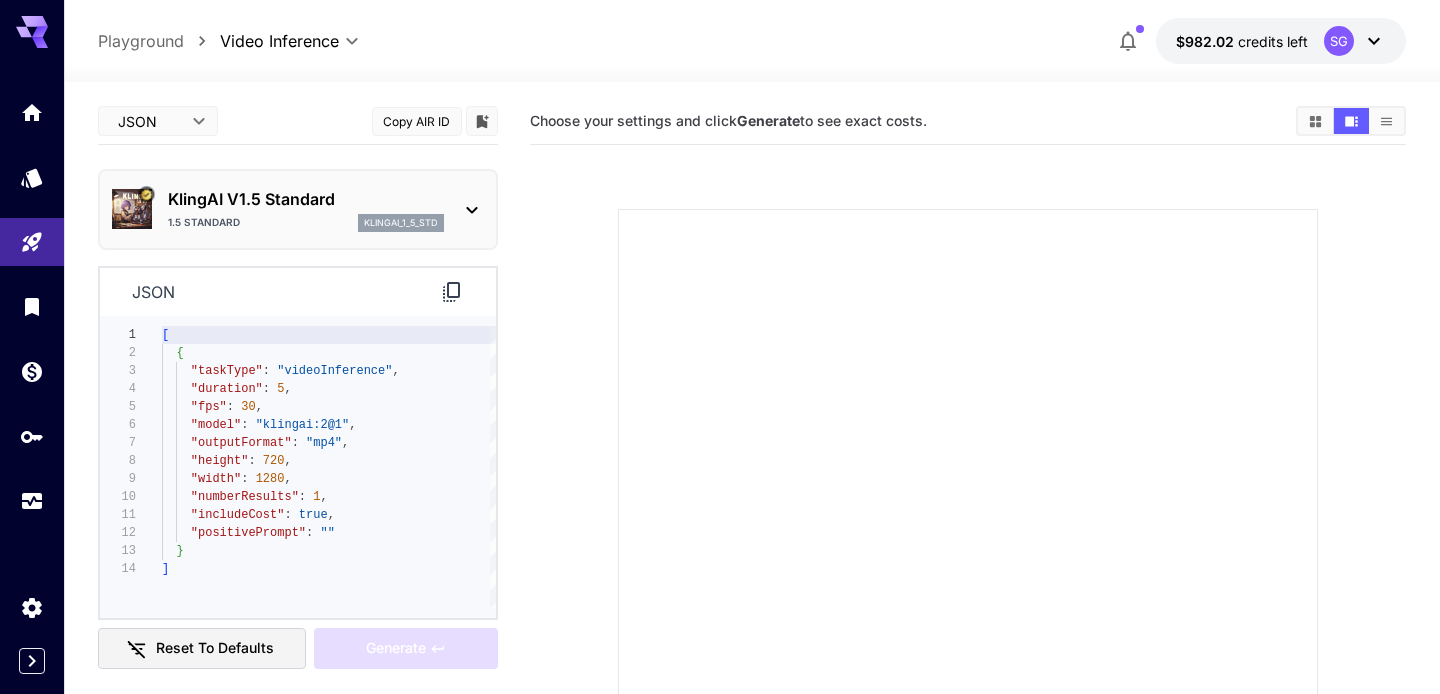 click on "KlingAI V1.5 Standard" at bounding box center [306, 199] 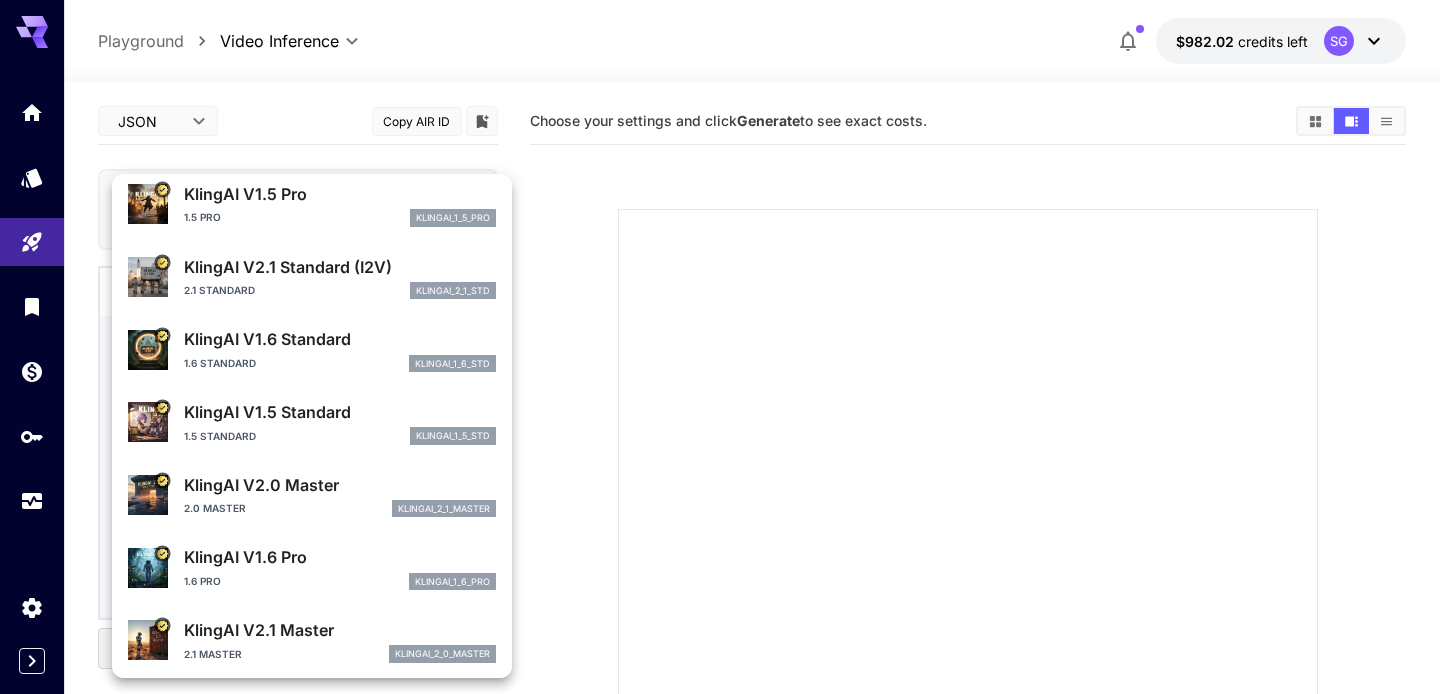 scroll, scrollTop: 359, scrollLeft: 0, axis: vertical 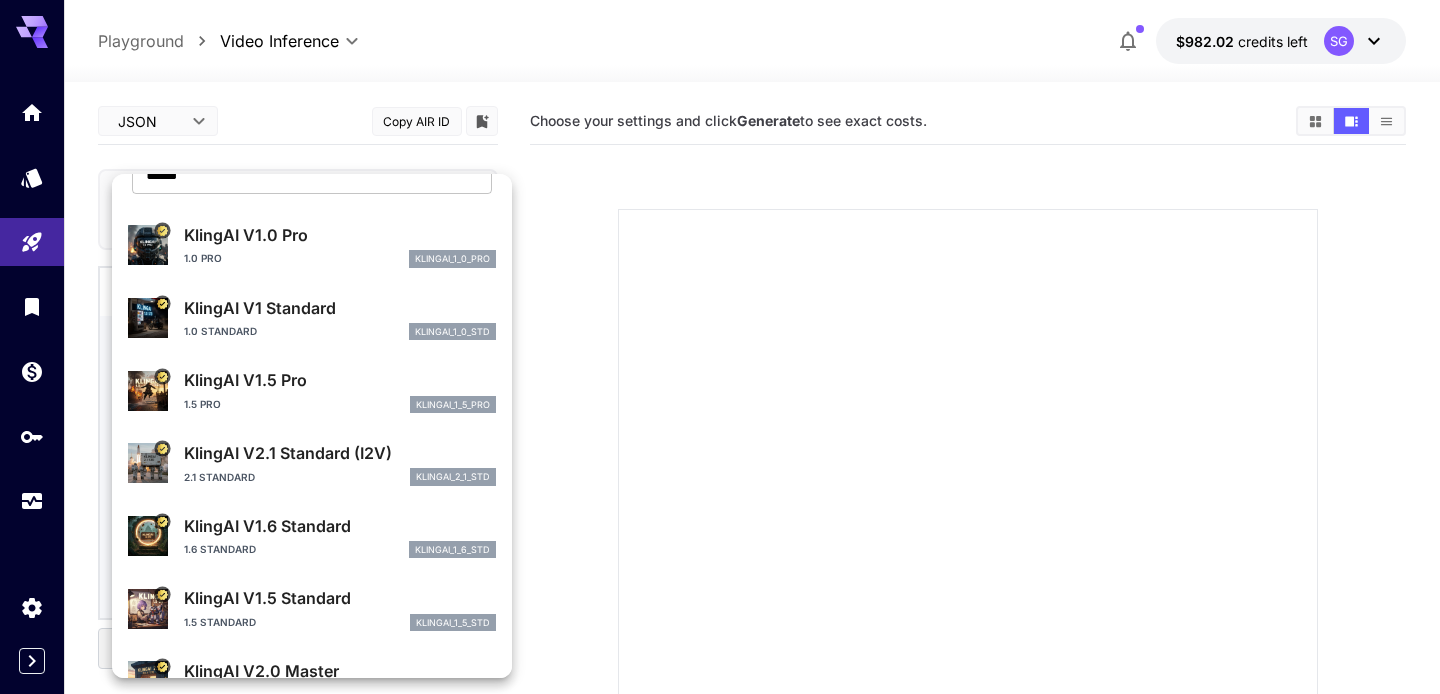 click on "KlingAI V1.5 Pro 1.5 Pro klingai_1_5_pro" at bounding box center (312, 390) 